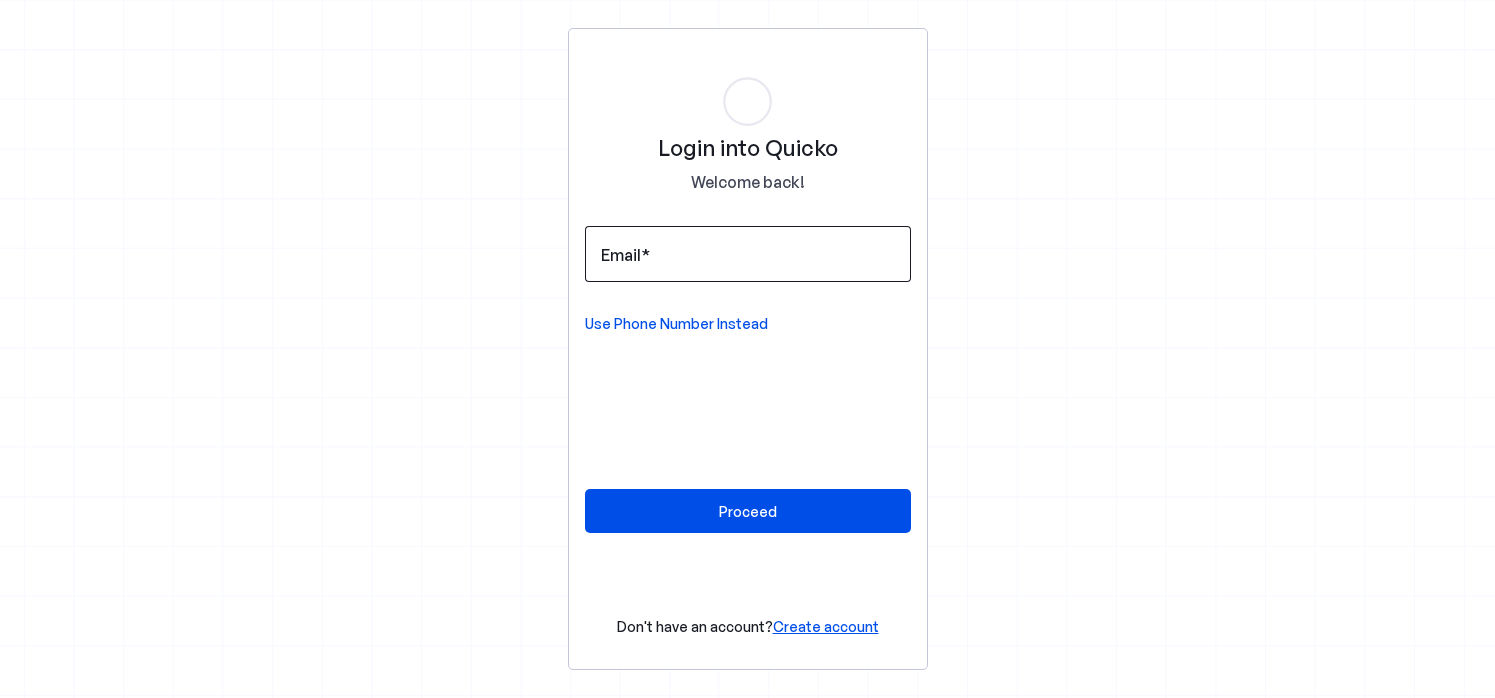 scroll, scrollTop: 0, scrollLeft: 0, axis: both 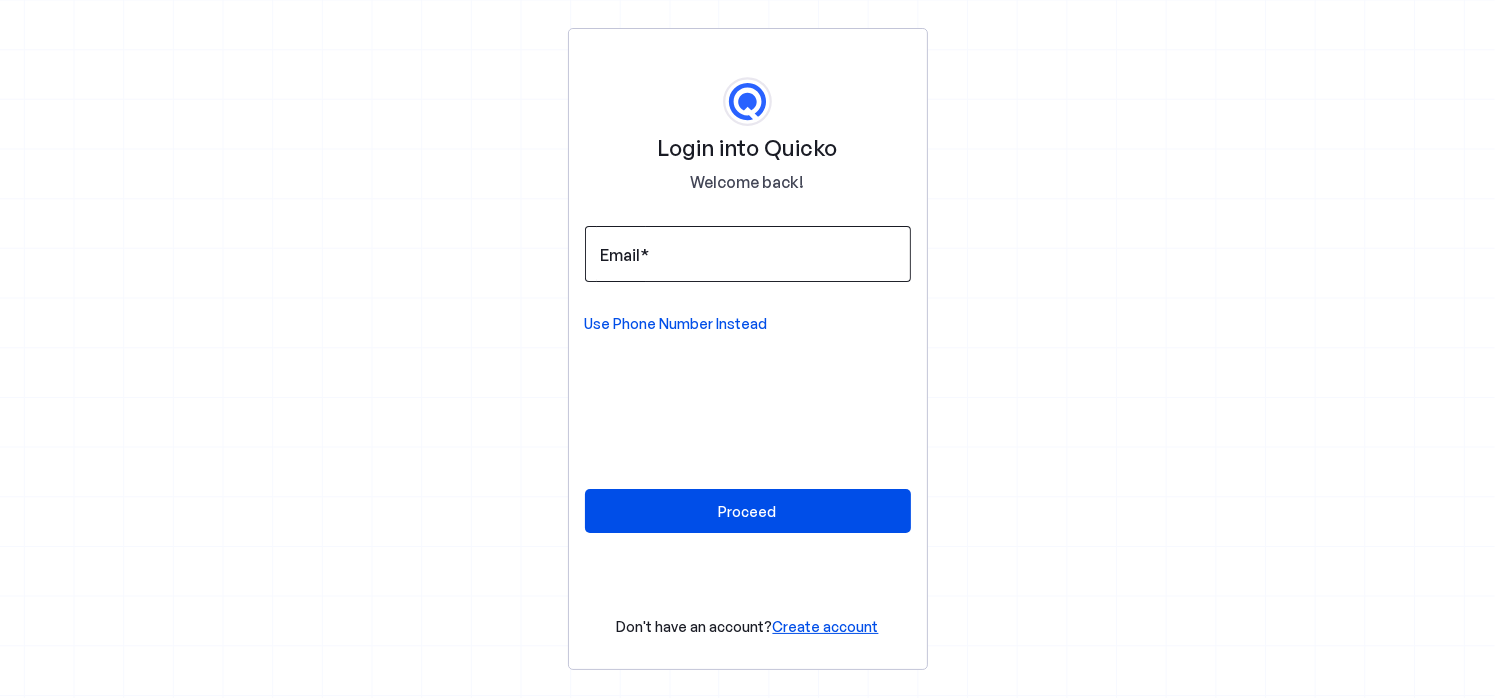 click at bounding box center [748, 254] 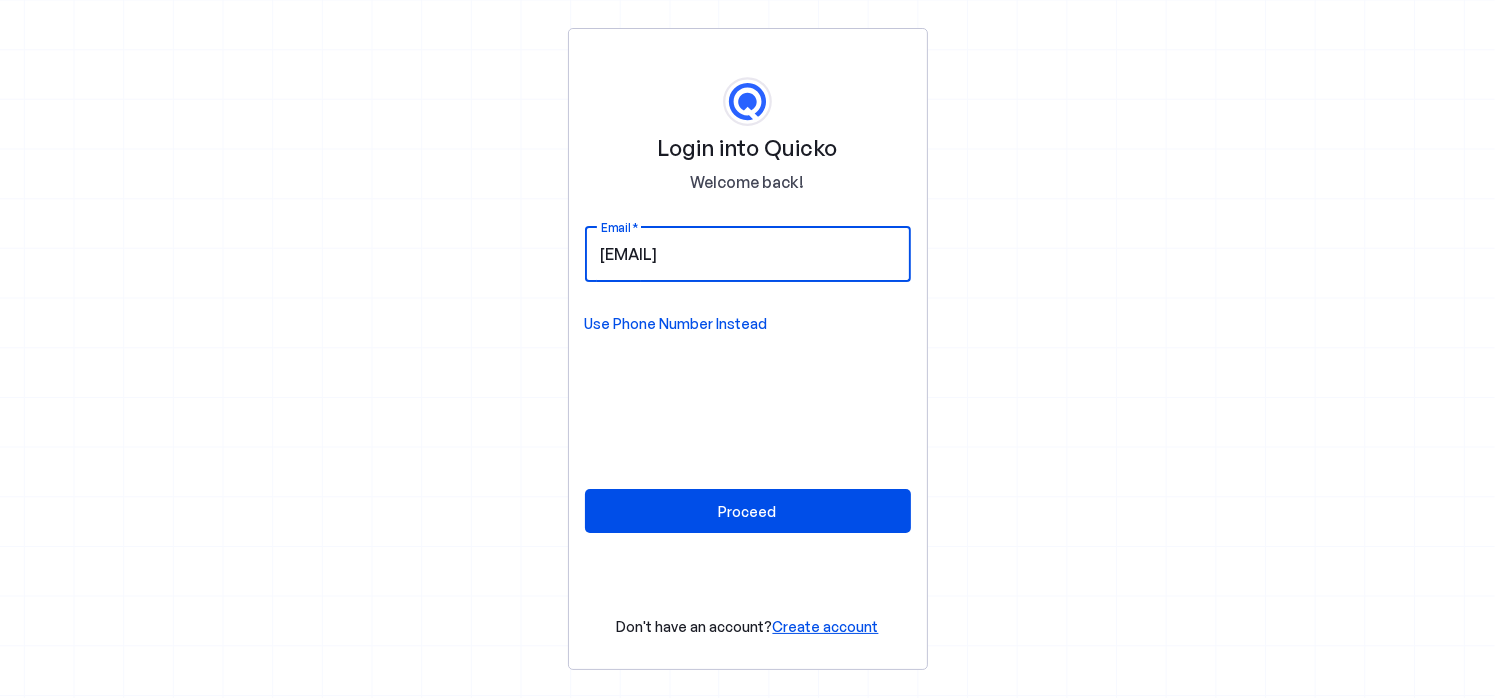 type on "thirujagan7@gmail.com" 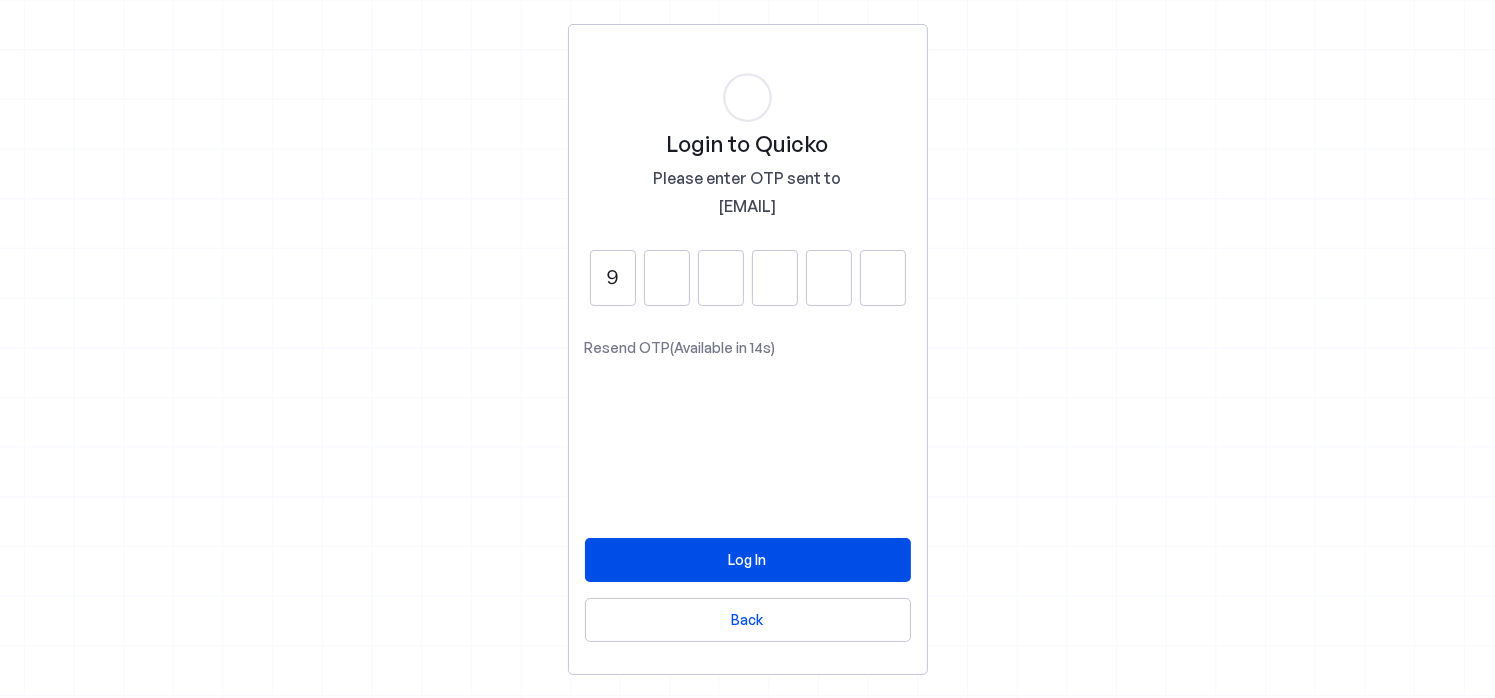 type on "9" 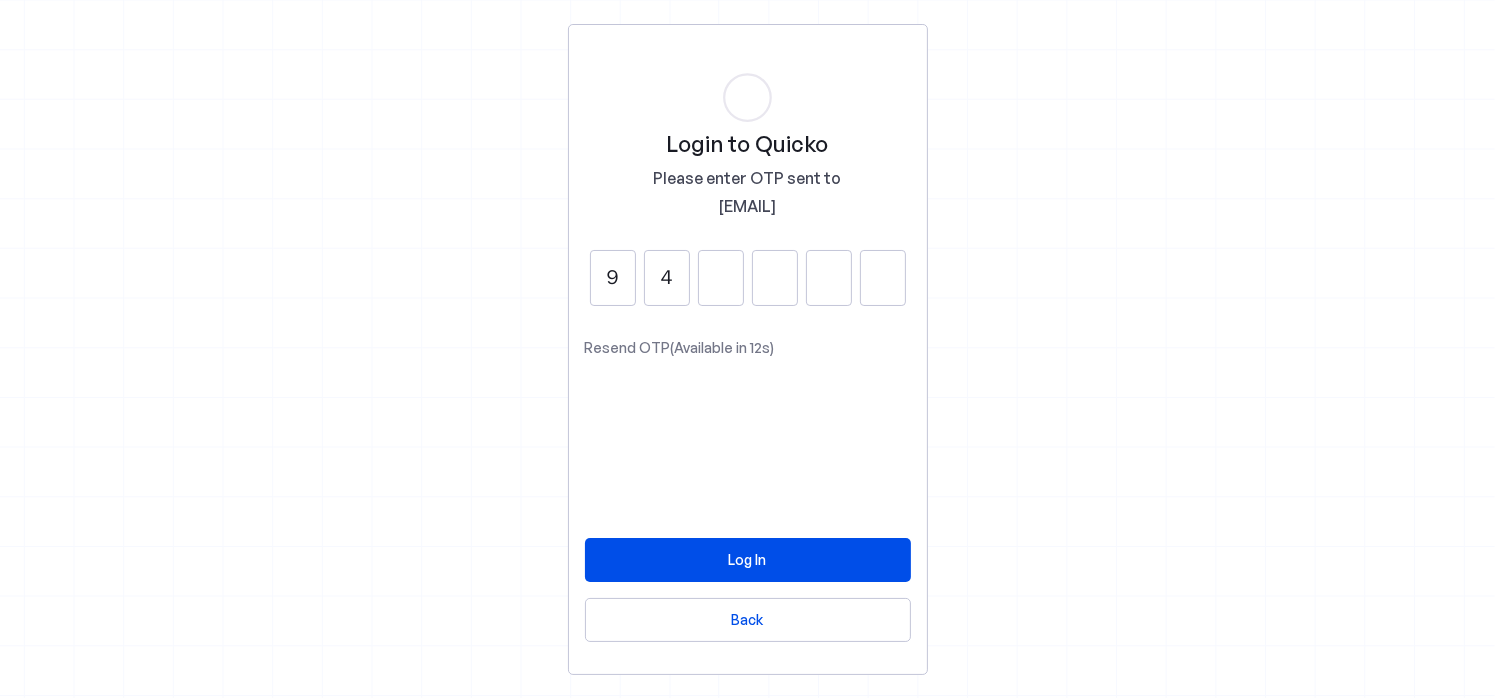 type on "4" 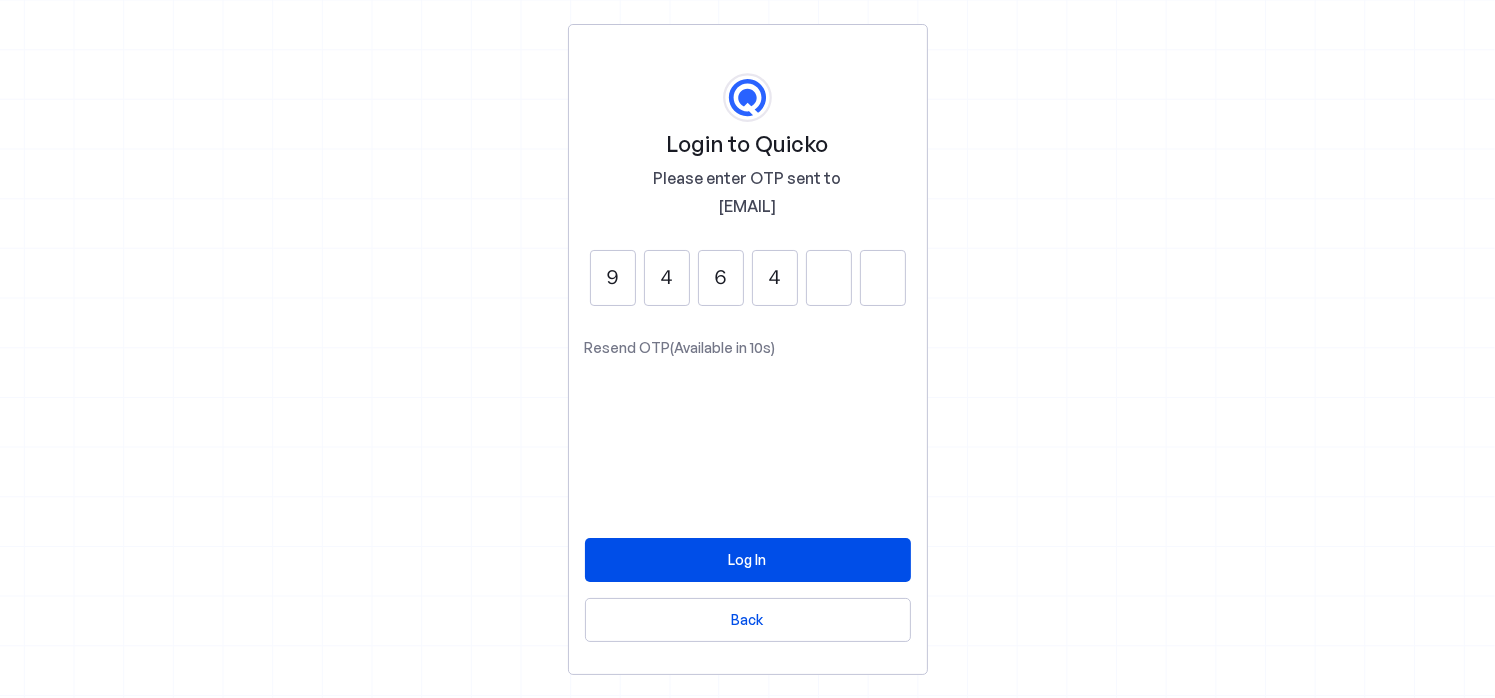 type on "4" 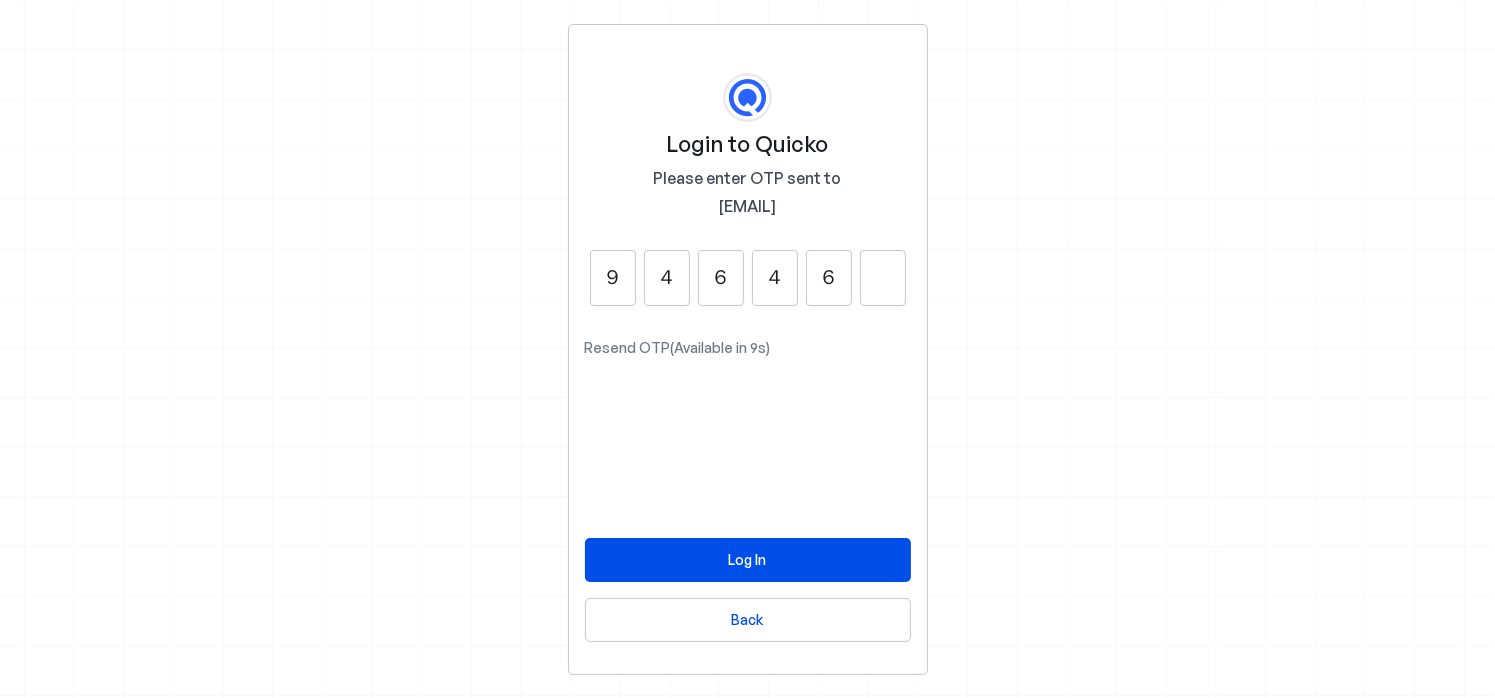 type on "6" 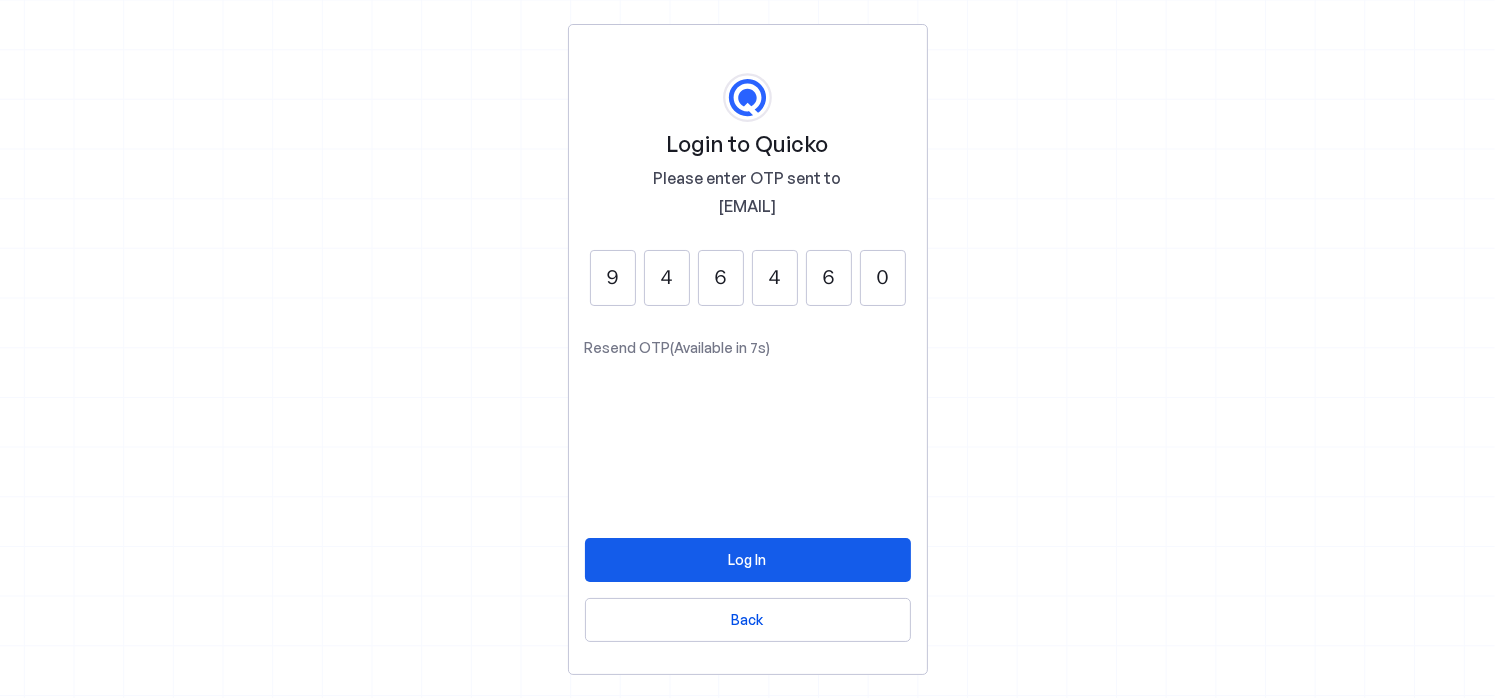 type on "0" 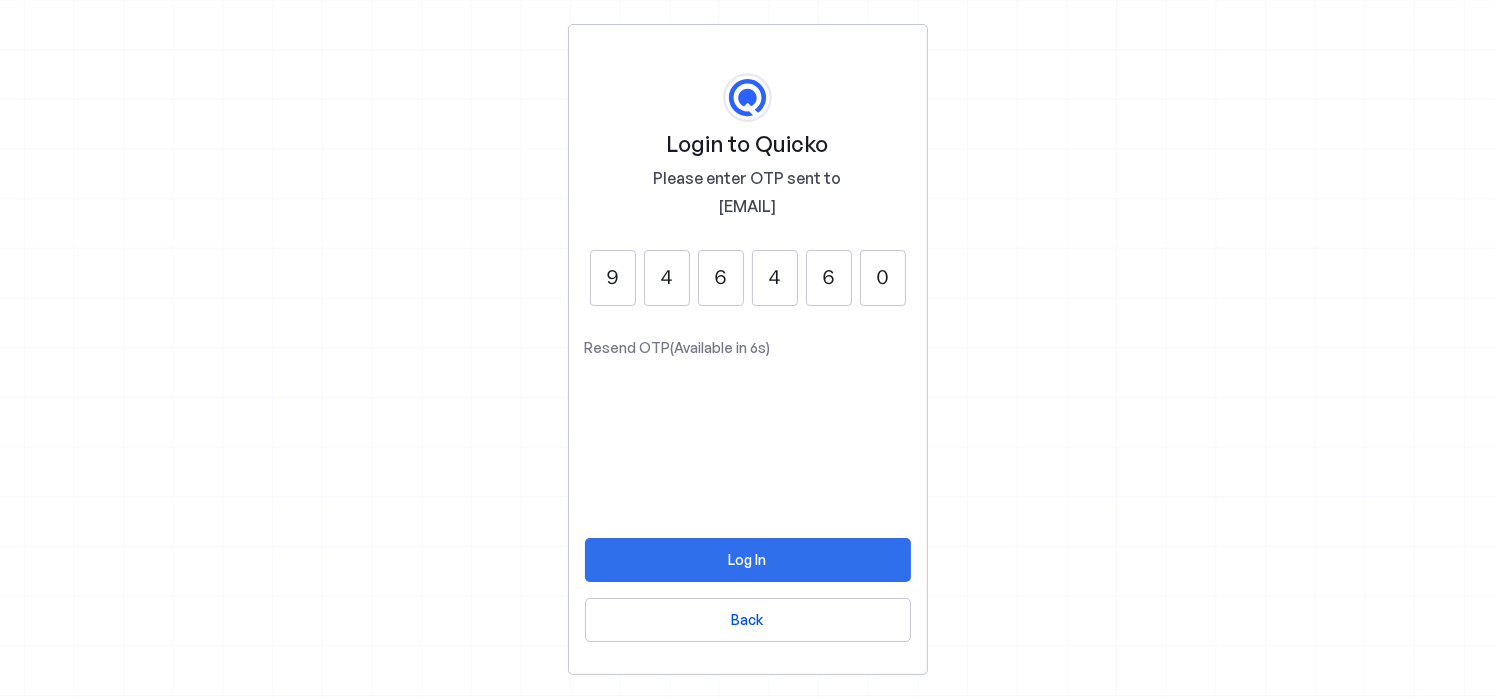 click on "Log In" at bounding box center (748, 559) 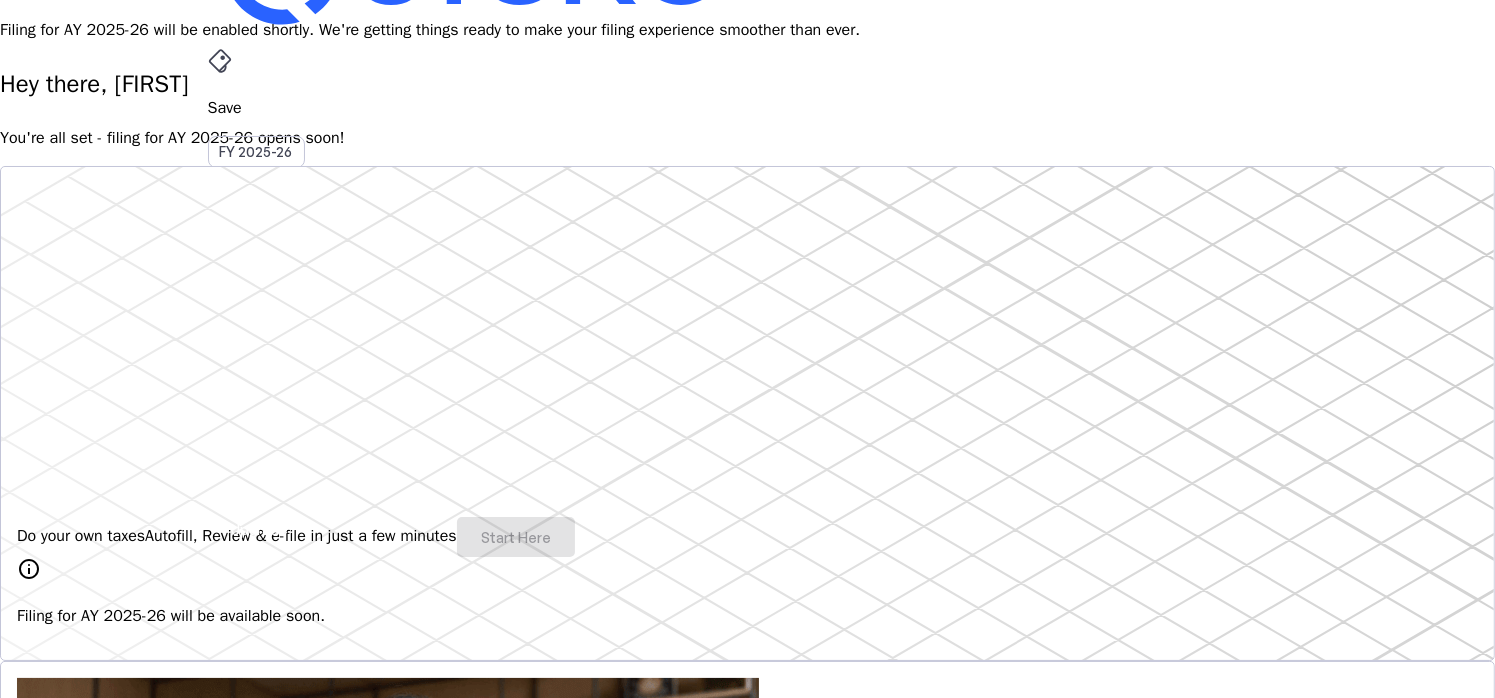 scroll, scrollTop: 0, scrollLeft: 0, axis: both 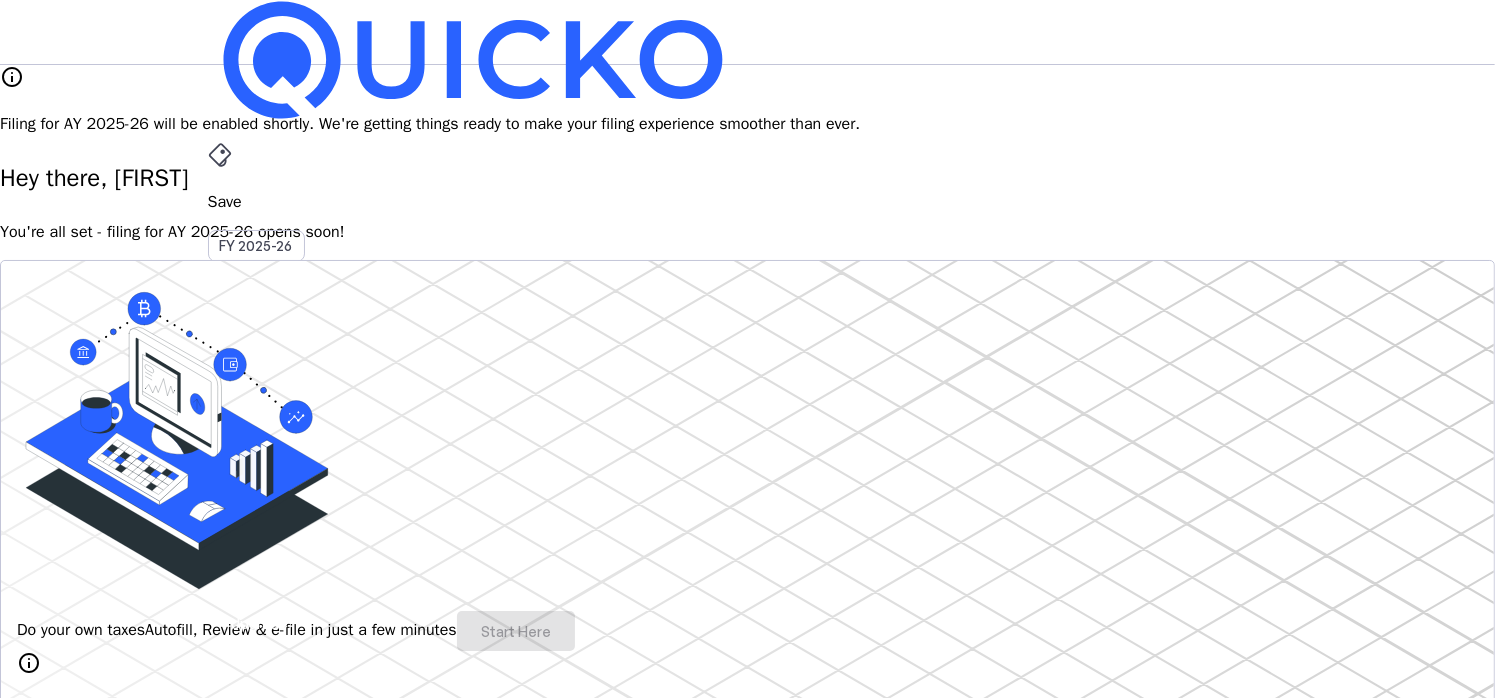 click on "Do your own taxes   Autofill, Review & e-file in just a few minutes   Start Here" at bounding box center (747, 631) 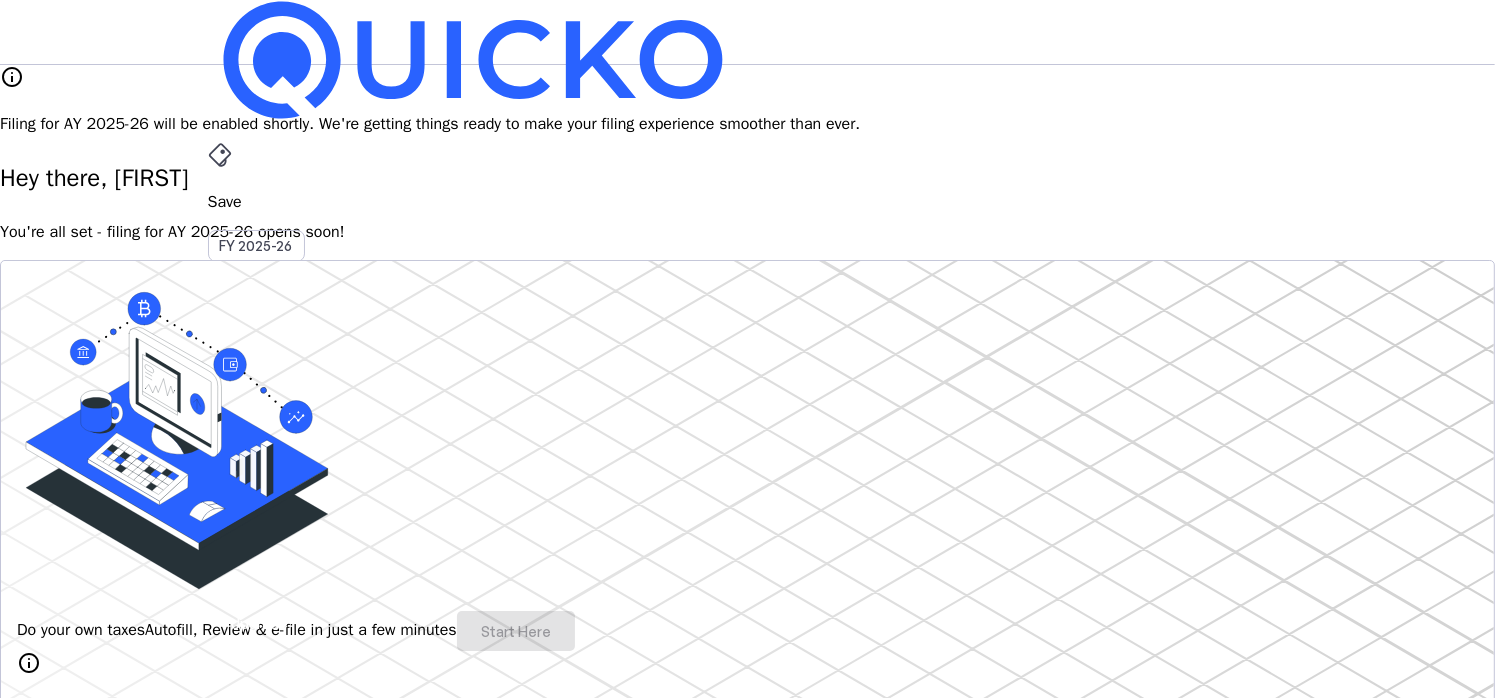 click on "AY 2025-26" at bounding box center [257, 452] 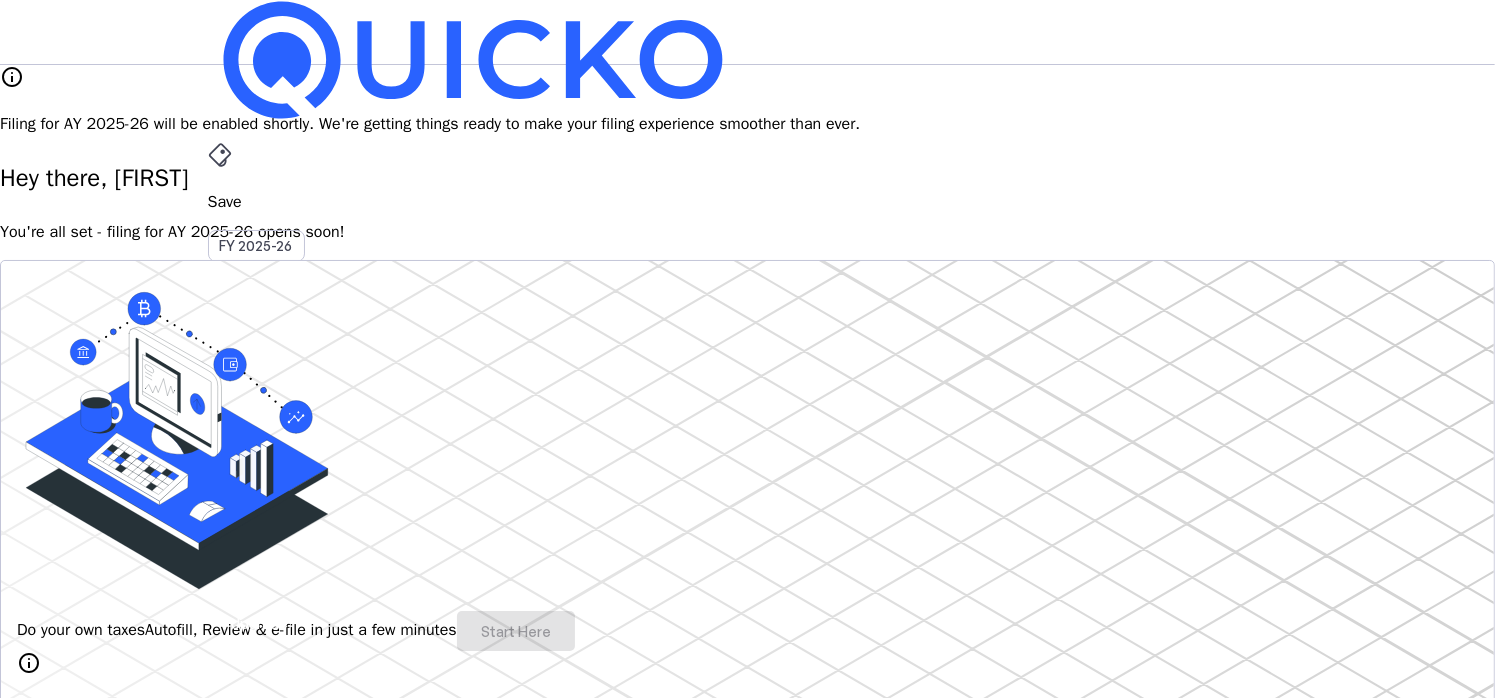 click on "File" at bounding box center (748, 408) 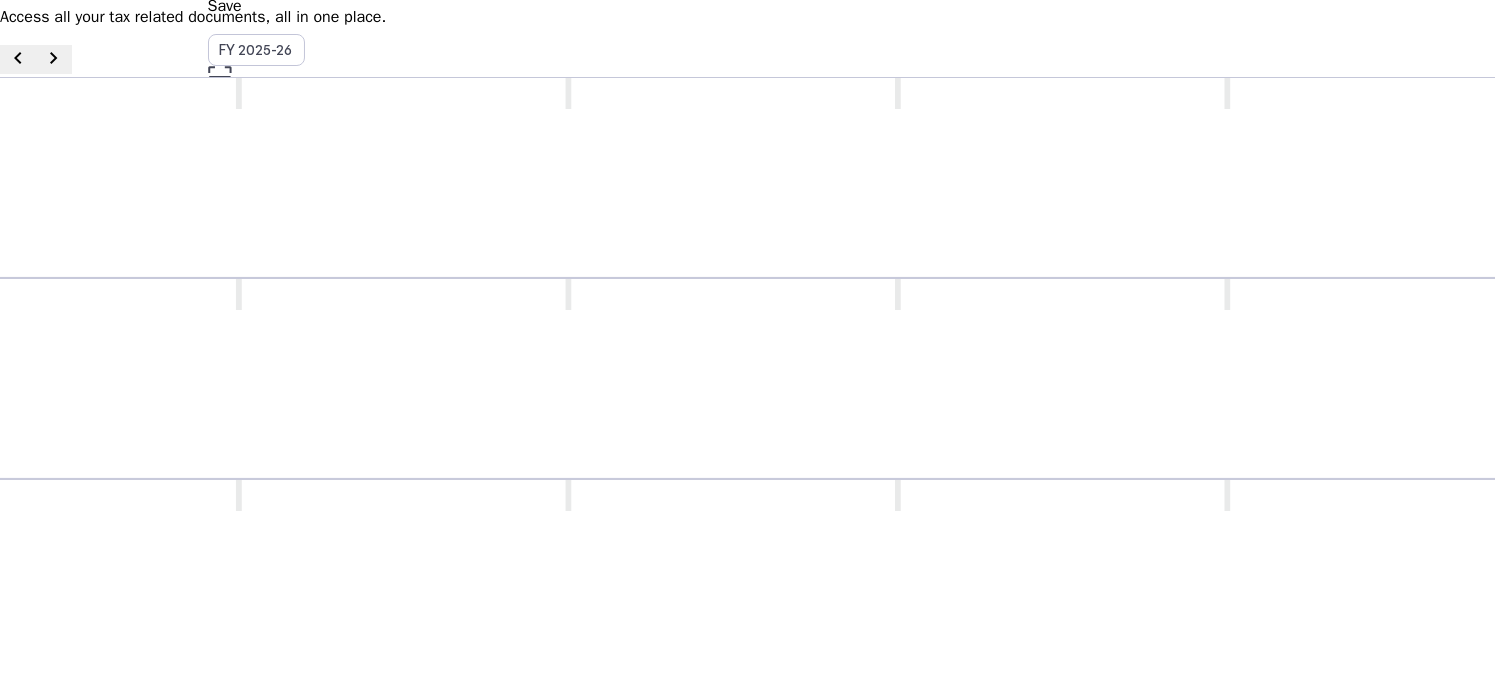 scroll, scrollTop: 240, scrollLeft: 0, axis: vertical 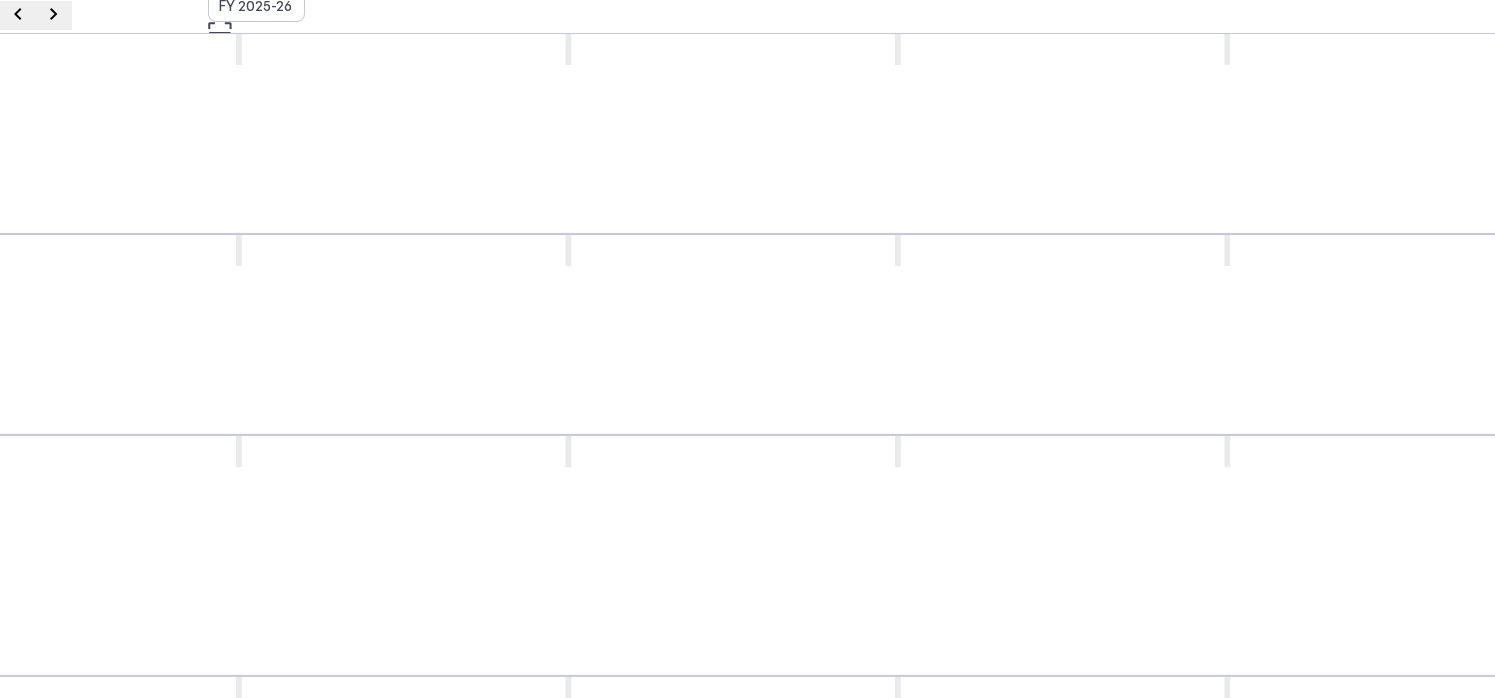 click at bounding box center (900, 692) 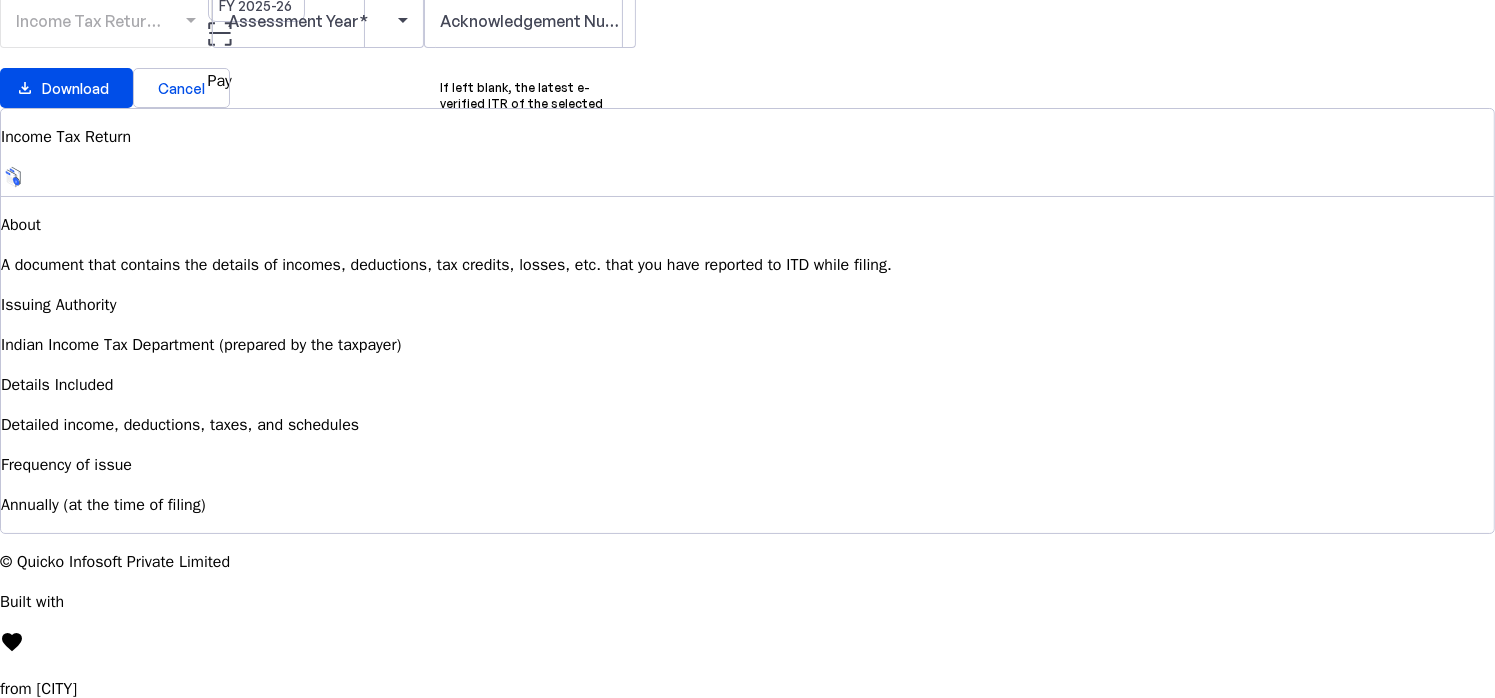 scroll, scrollTop: 0, scrollLeft: 0, axis: both 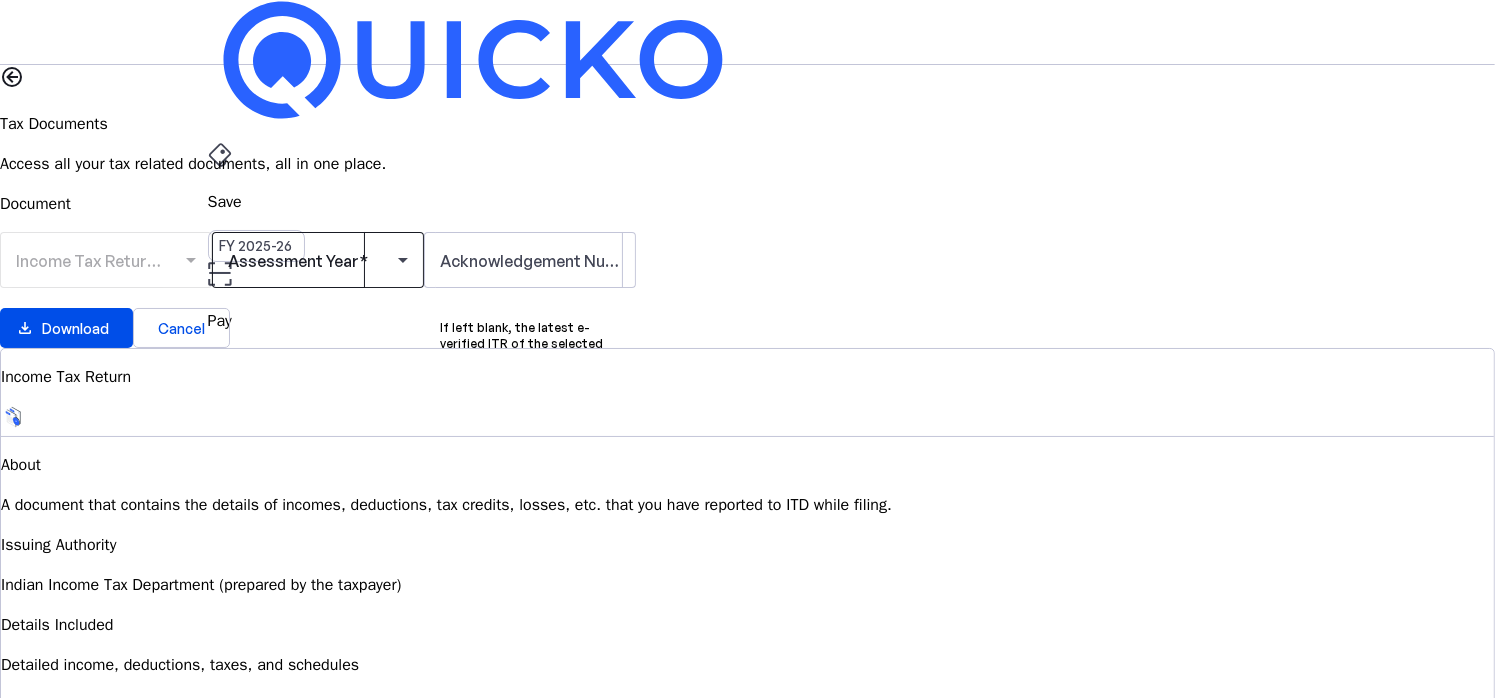 click at bounding box center [313, 260] 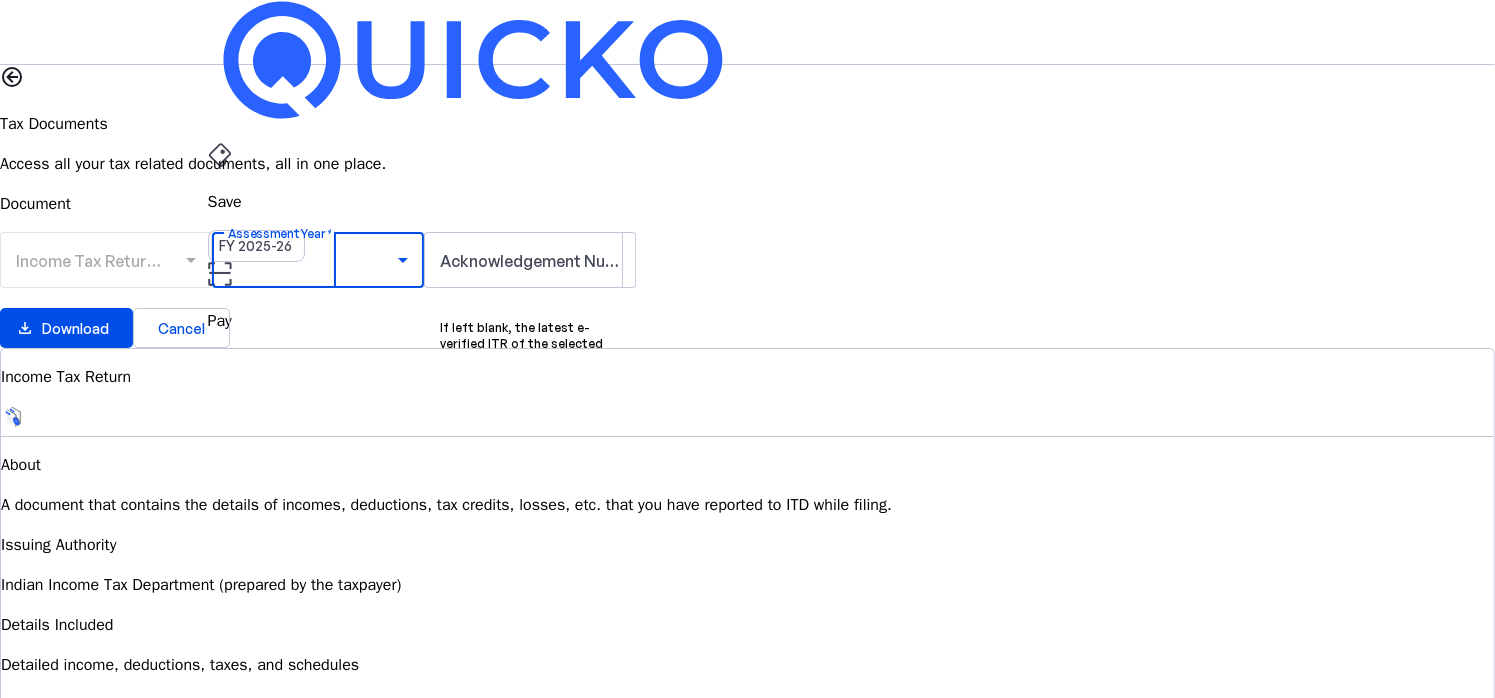 click on "AY 2024-25" at bounding box center [309, 1037] 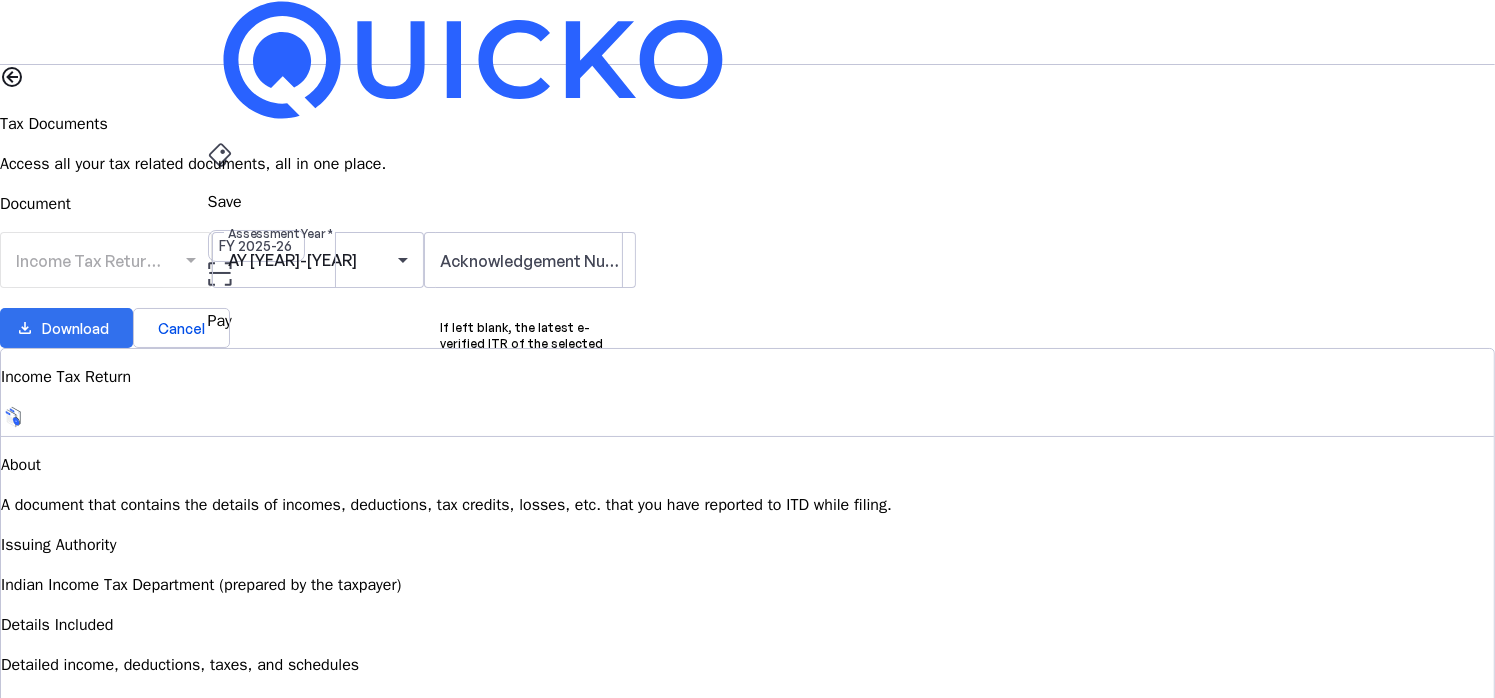 click on "Download" at bounding box center [75, 328] 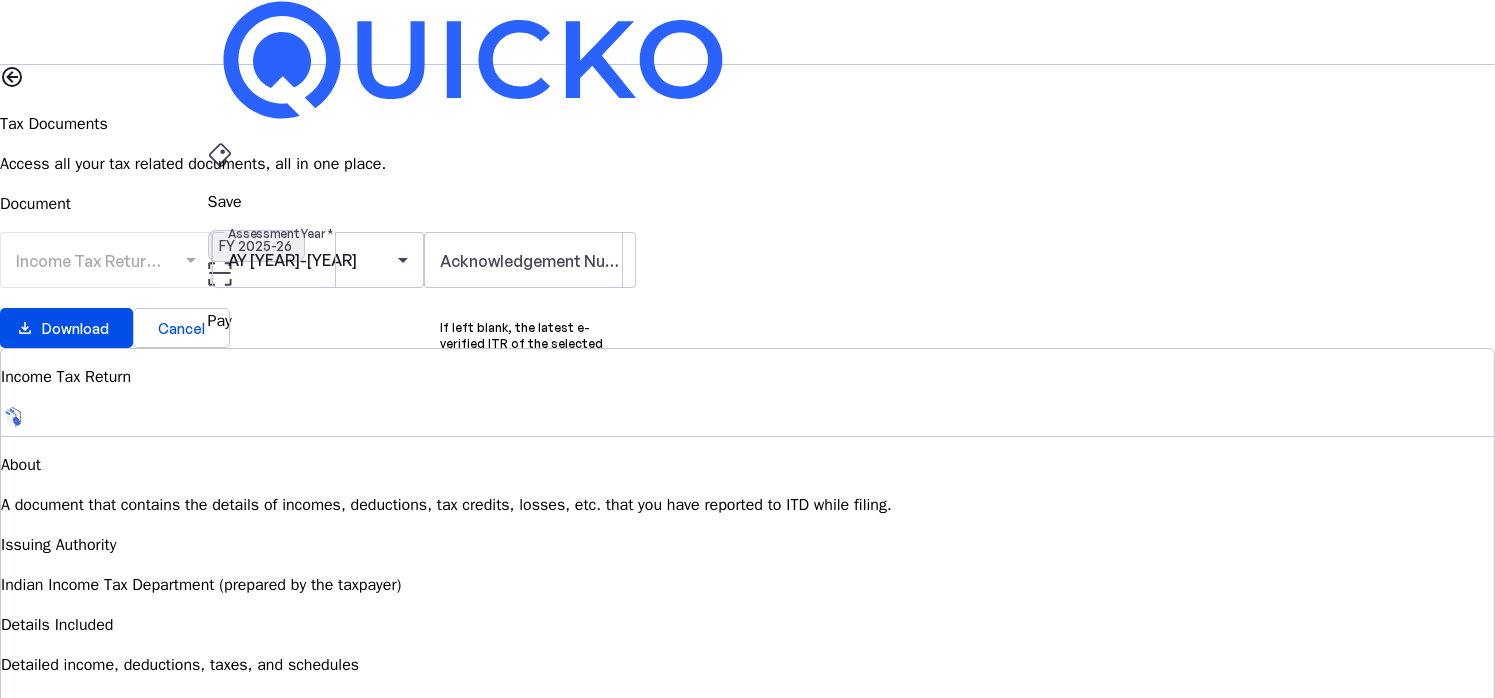 click on "FY 2025-26" at bounding box center [256, 246] 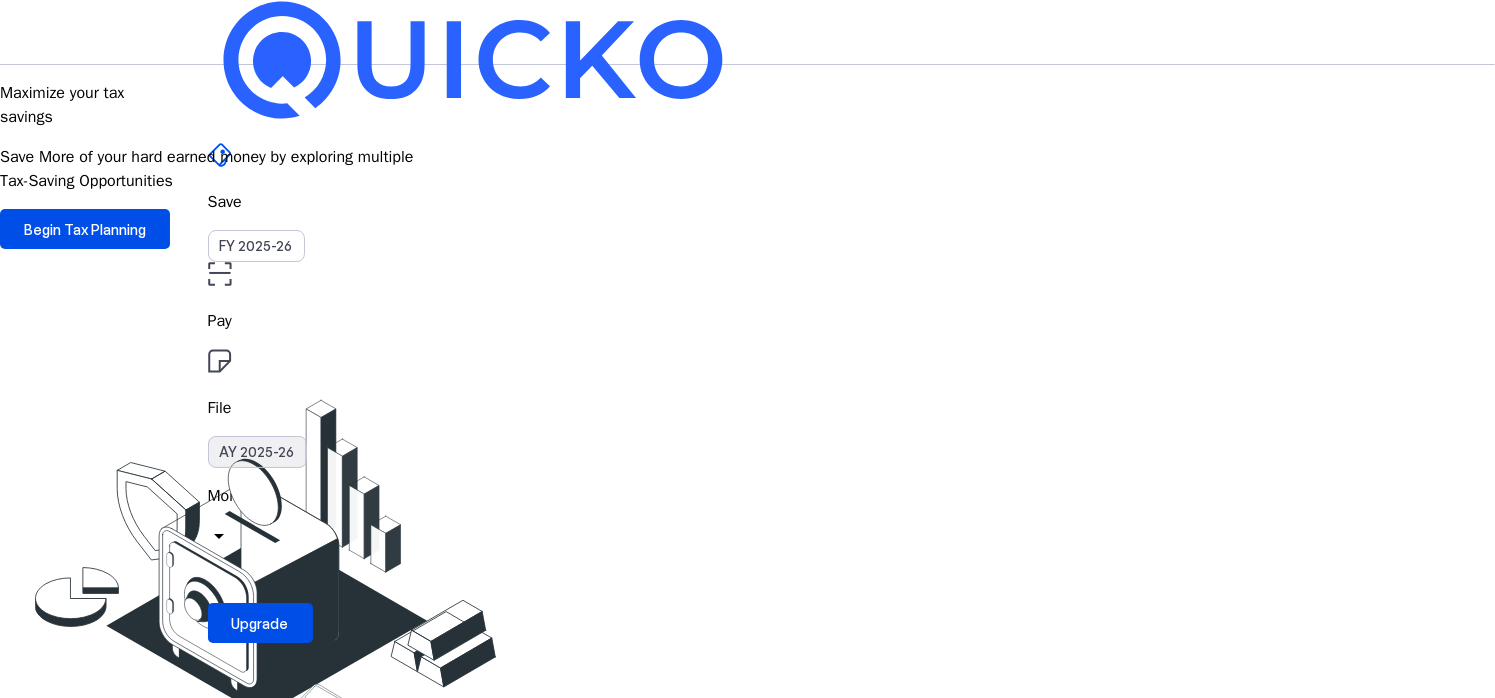 click on "AY 2025-26" at bounding box center [257, 452] 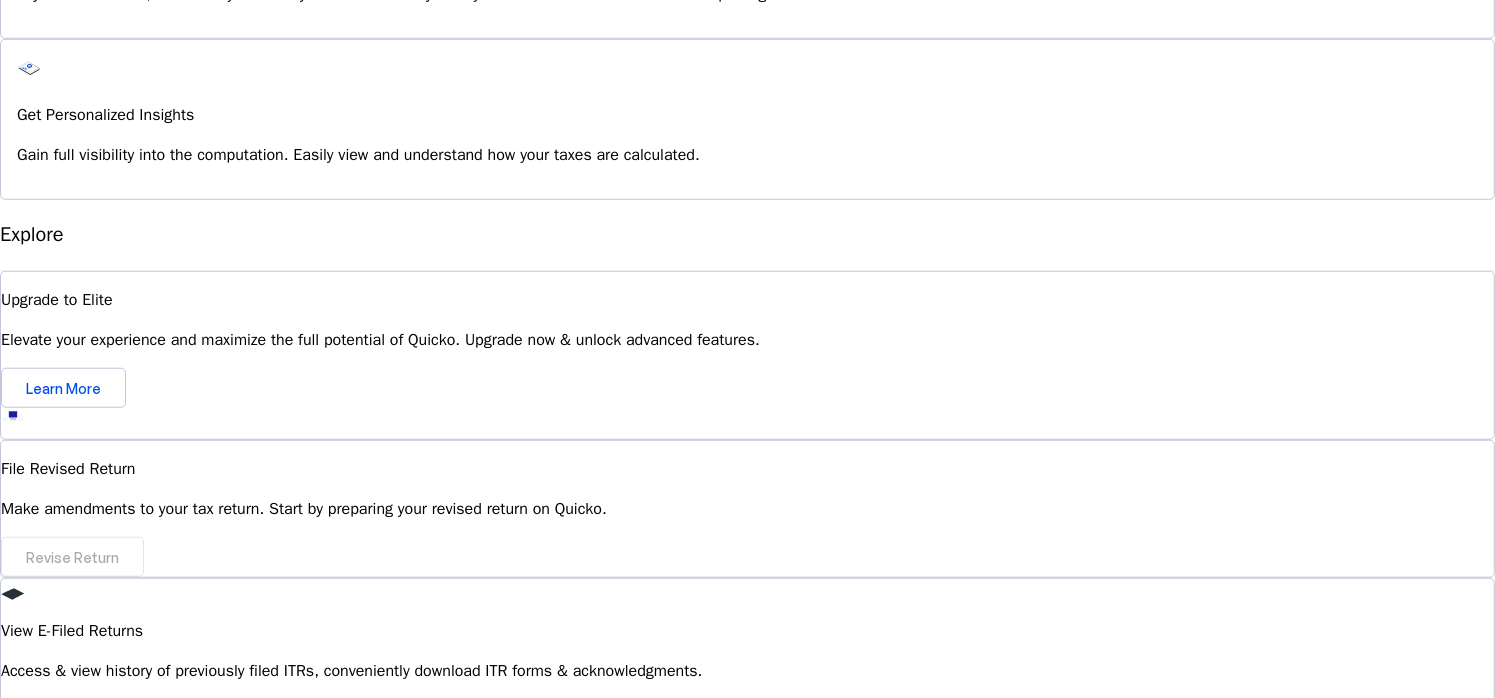 scroll, scrollTop: 1783, scrollLeft: 0, axis: vertical 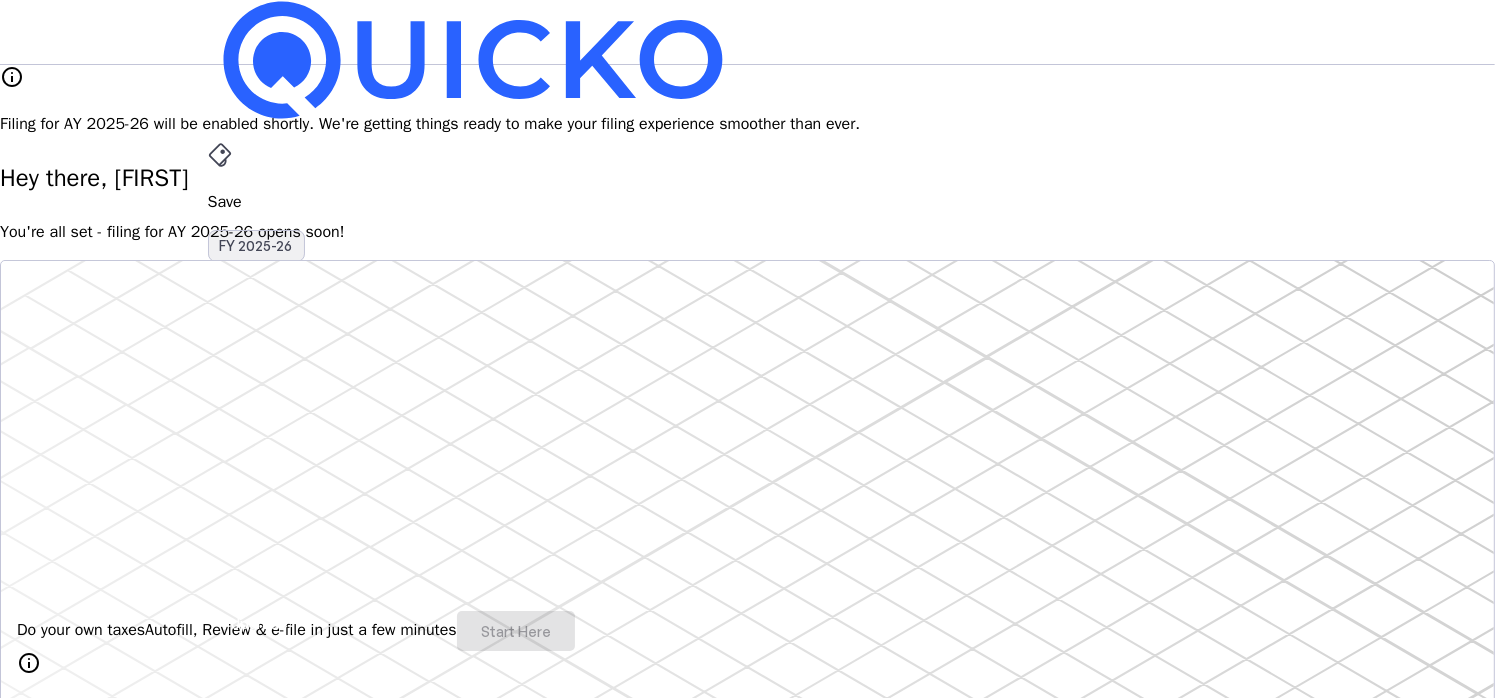 click on "FY 2025-26" at bounding box center (256, 246) 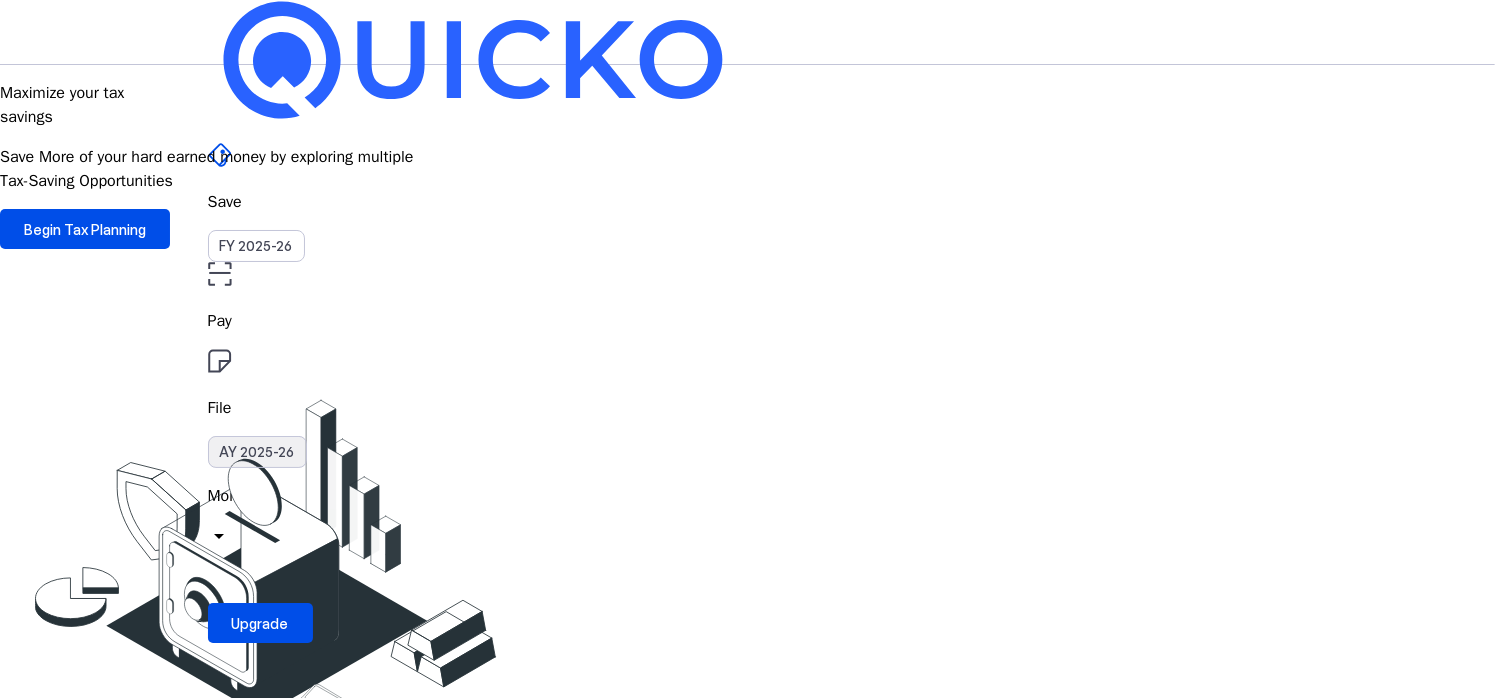 click on "AY 2025-26" at bounding box center [257, 452] 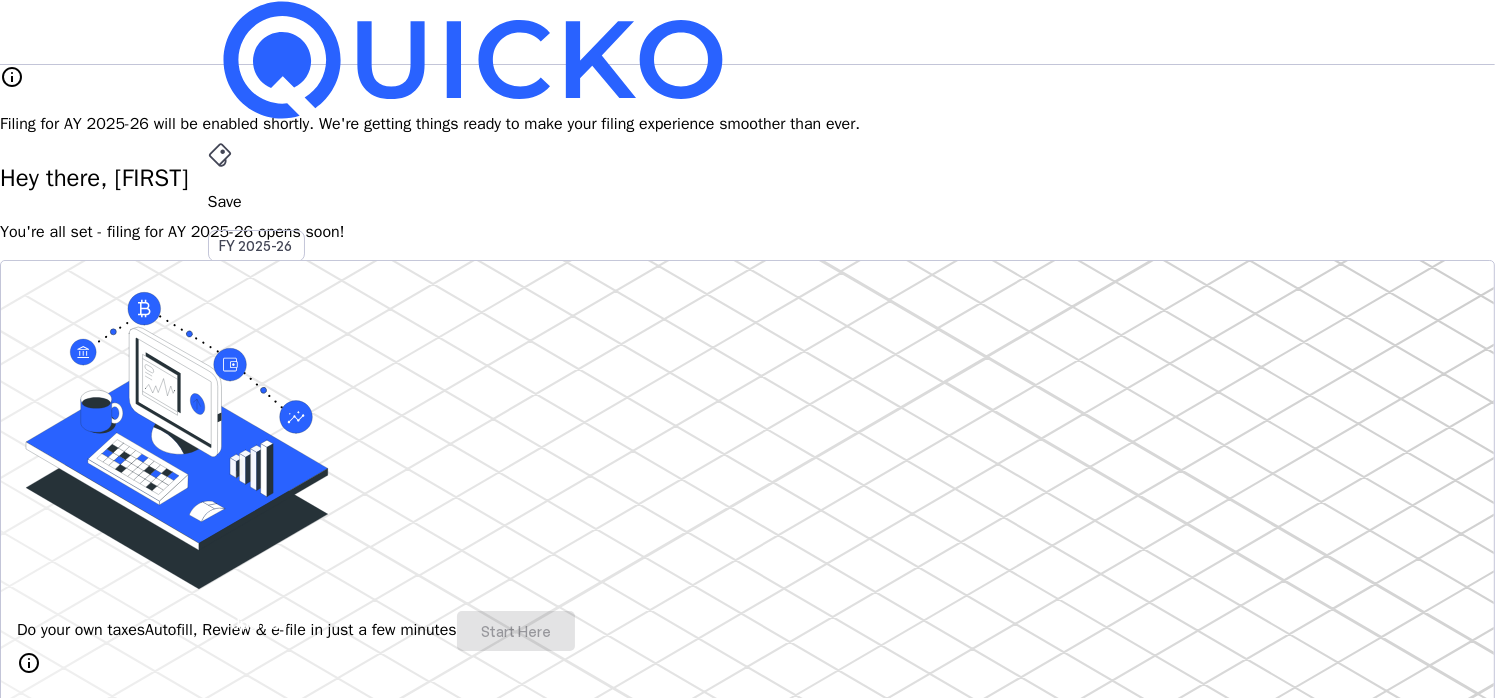 click on "AY 2025-26" at bounding box center [257, 452] 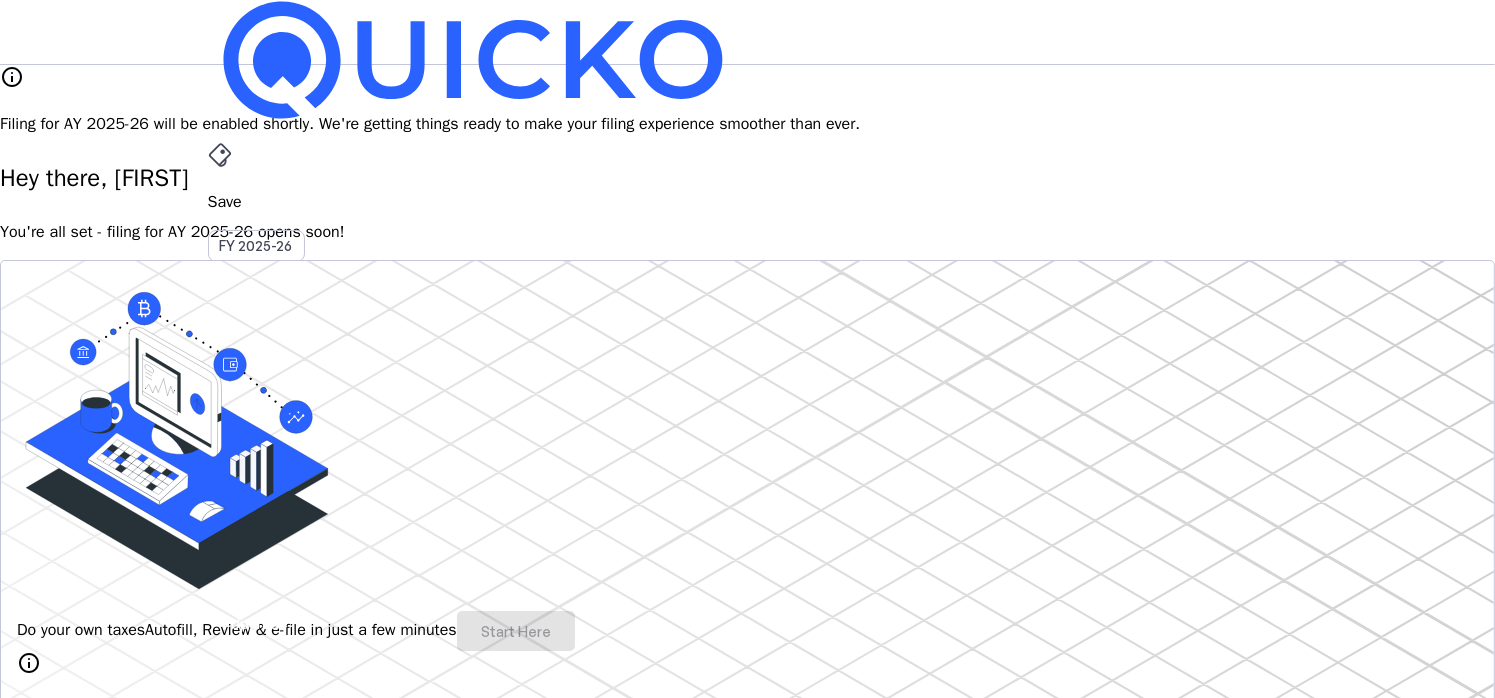 click on "AY 2025-26" at bounding box center (257, 452) 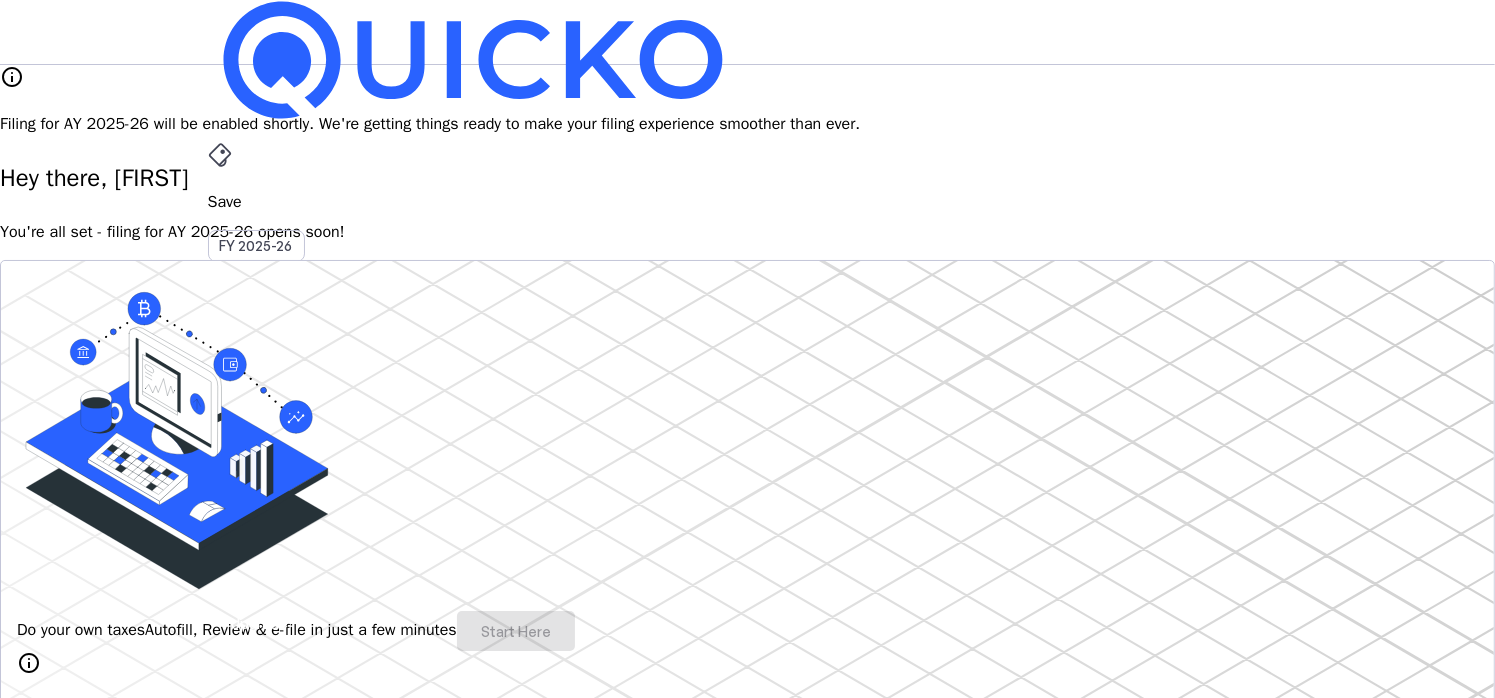 click on "More" at bounding box center (748, 496) 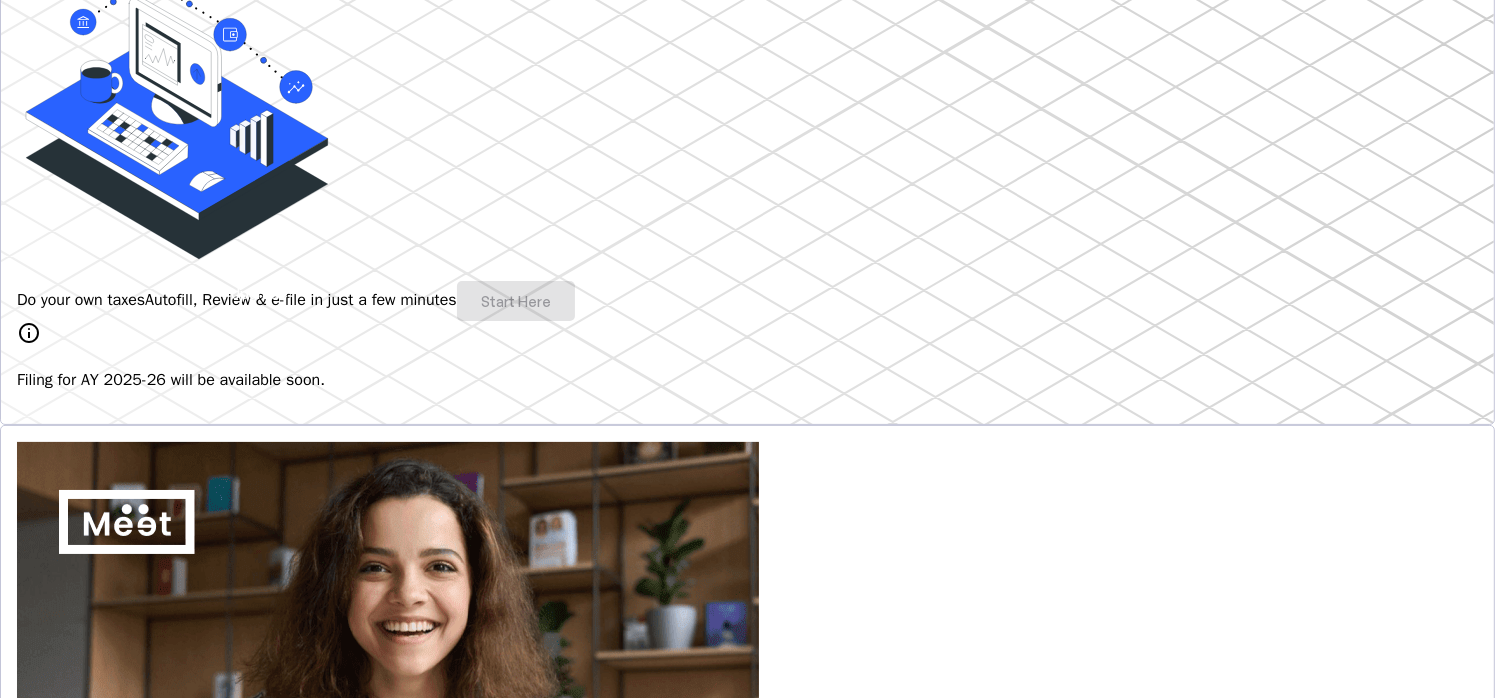 scroll, scrollTop: 331, scrollLeft: 0, axis: vertical 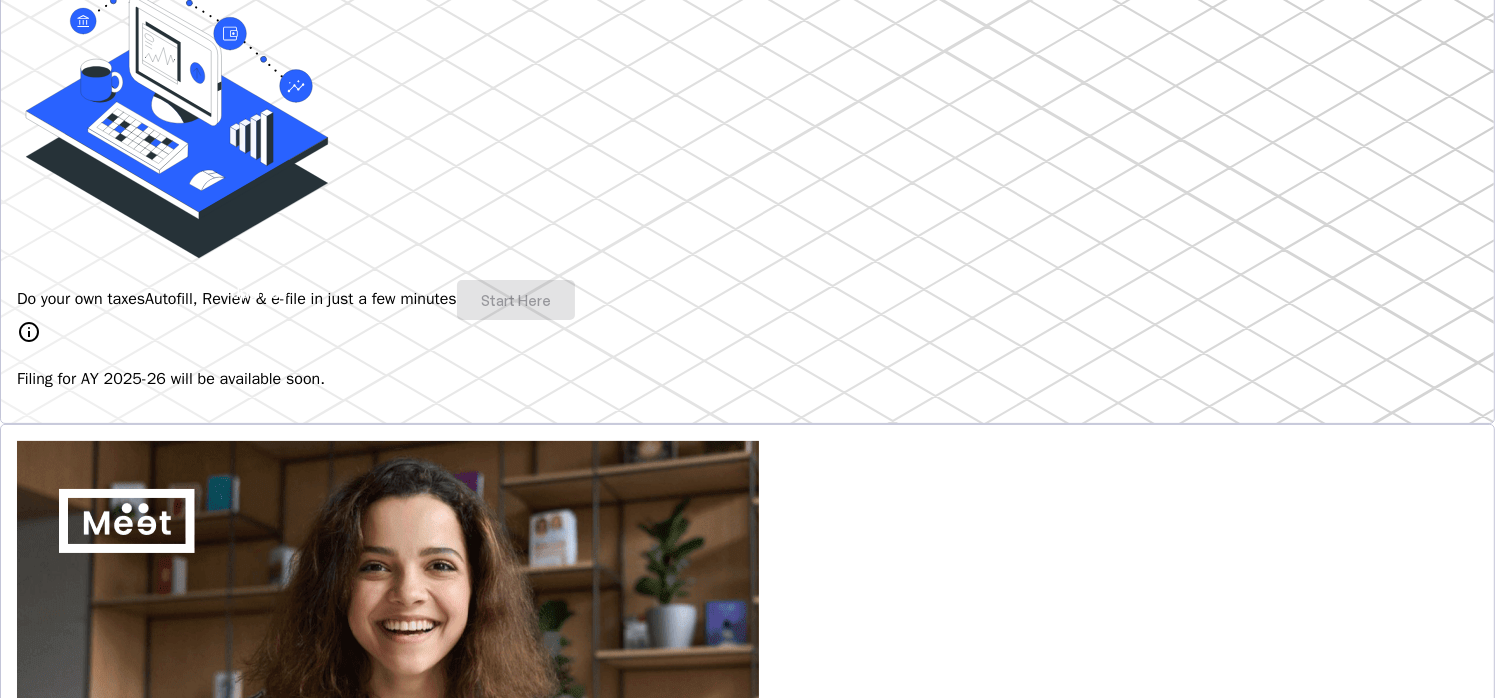 click on "Explore" at bounding box center (67, 1019) 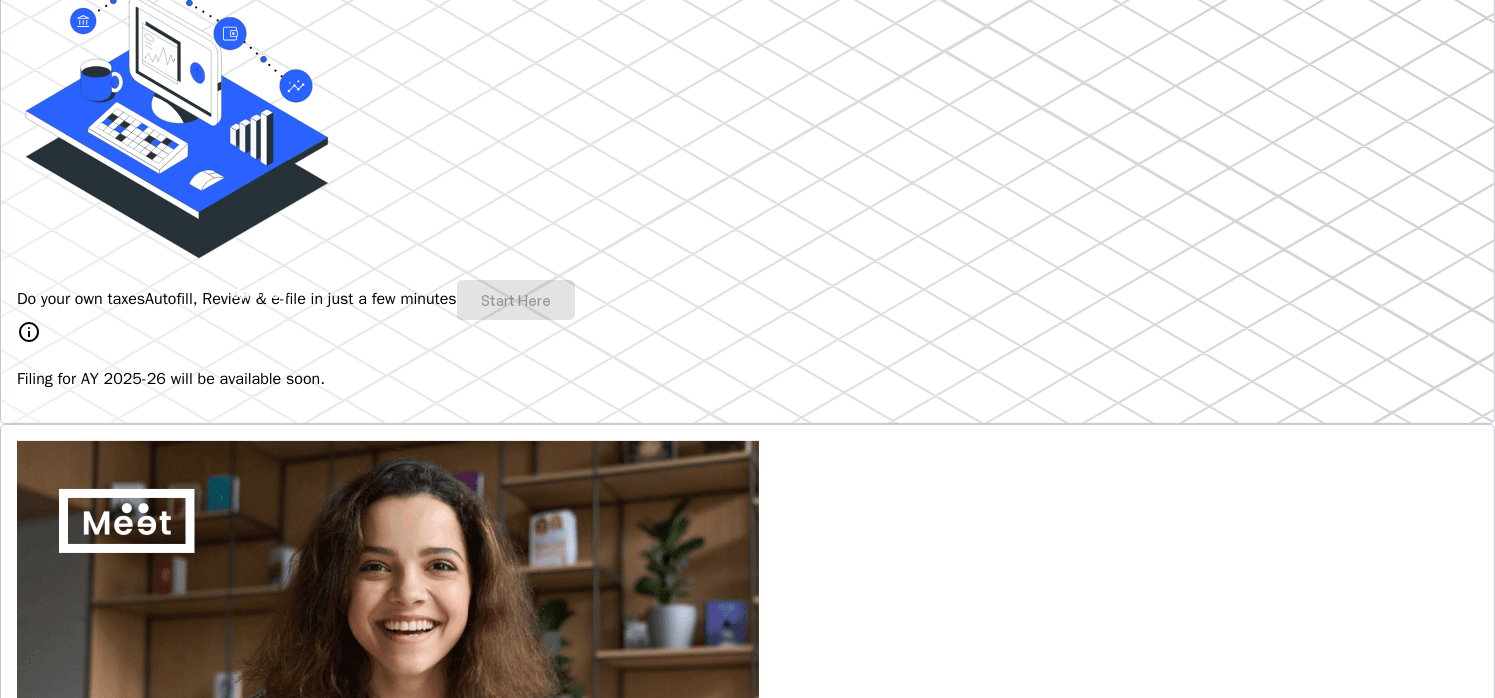 scroll, scrollTop: 0, scrollLeft: 0, axis: both 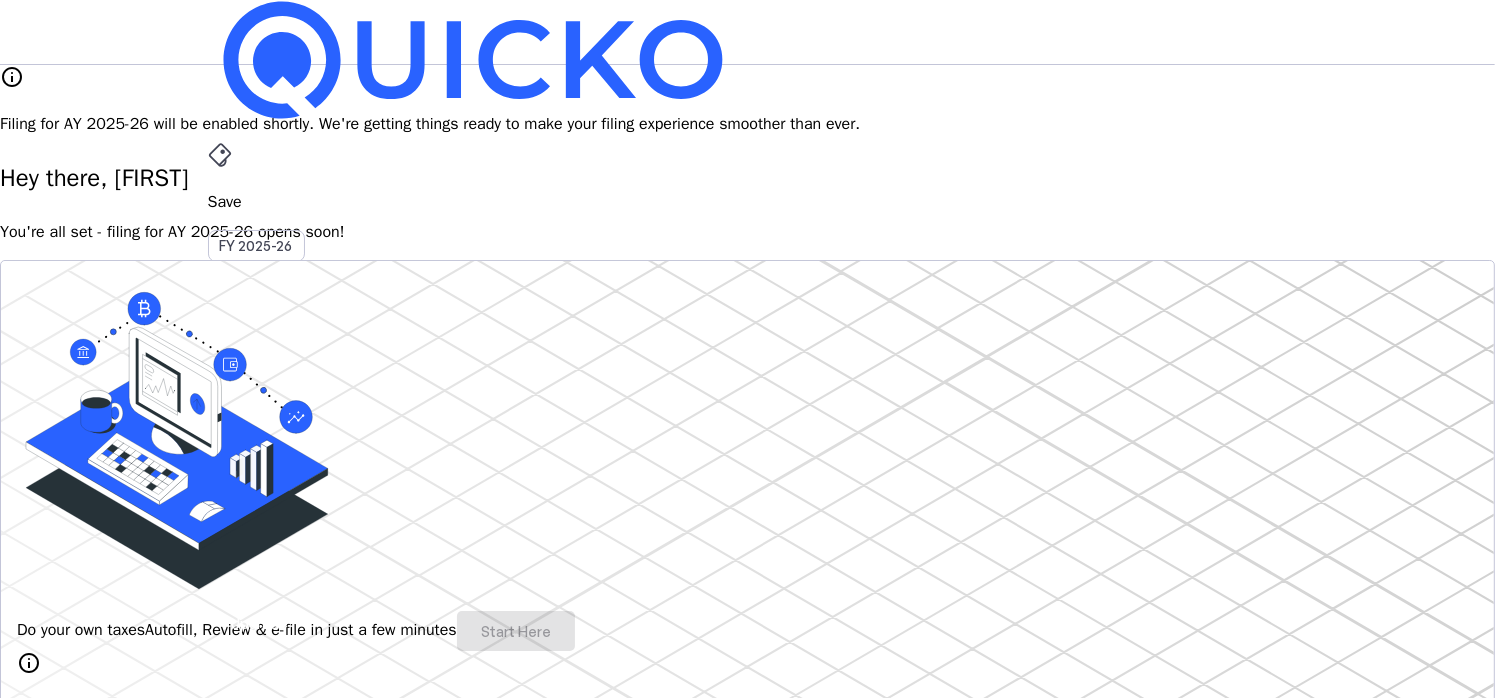 click on "AY 2025-26" at bounding box center [257, 452] 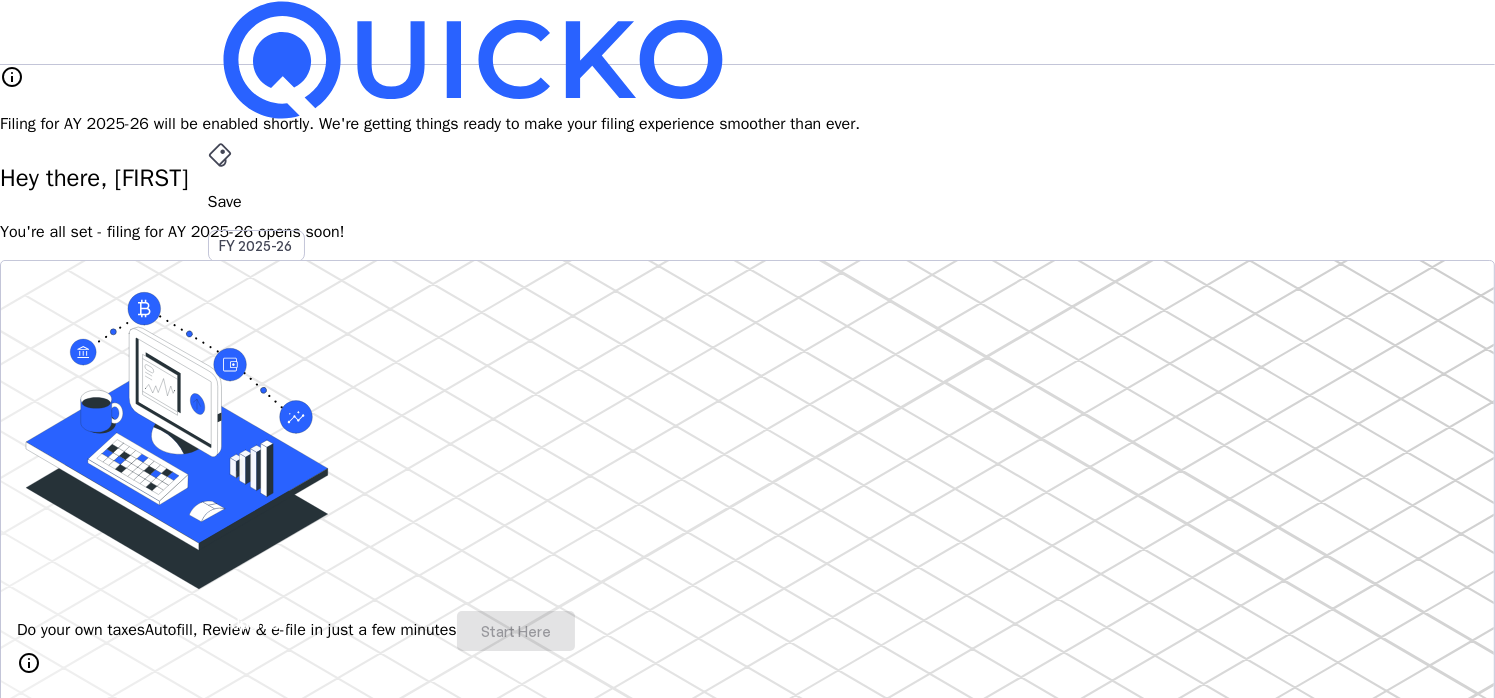 click on "AY 2025-26" at bounding box center [257, 452] 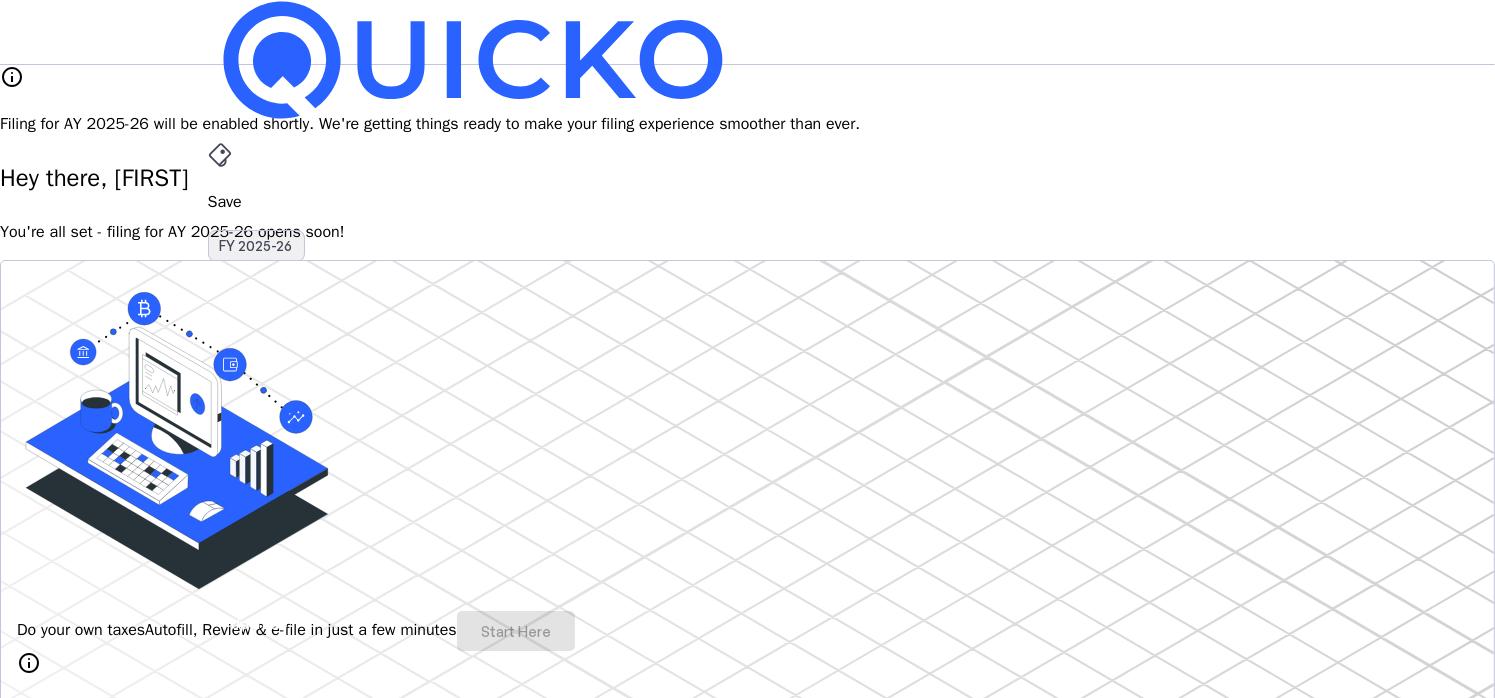 click on "FY 2025-26" at bounding box center (256, 246) 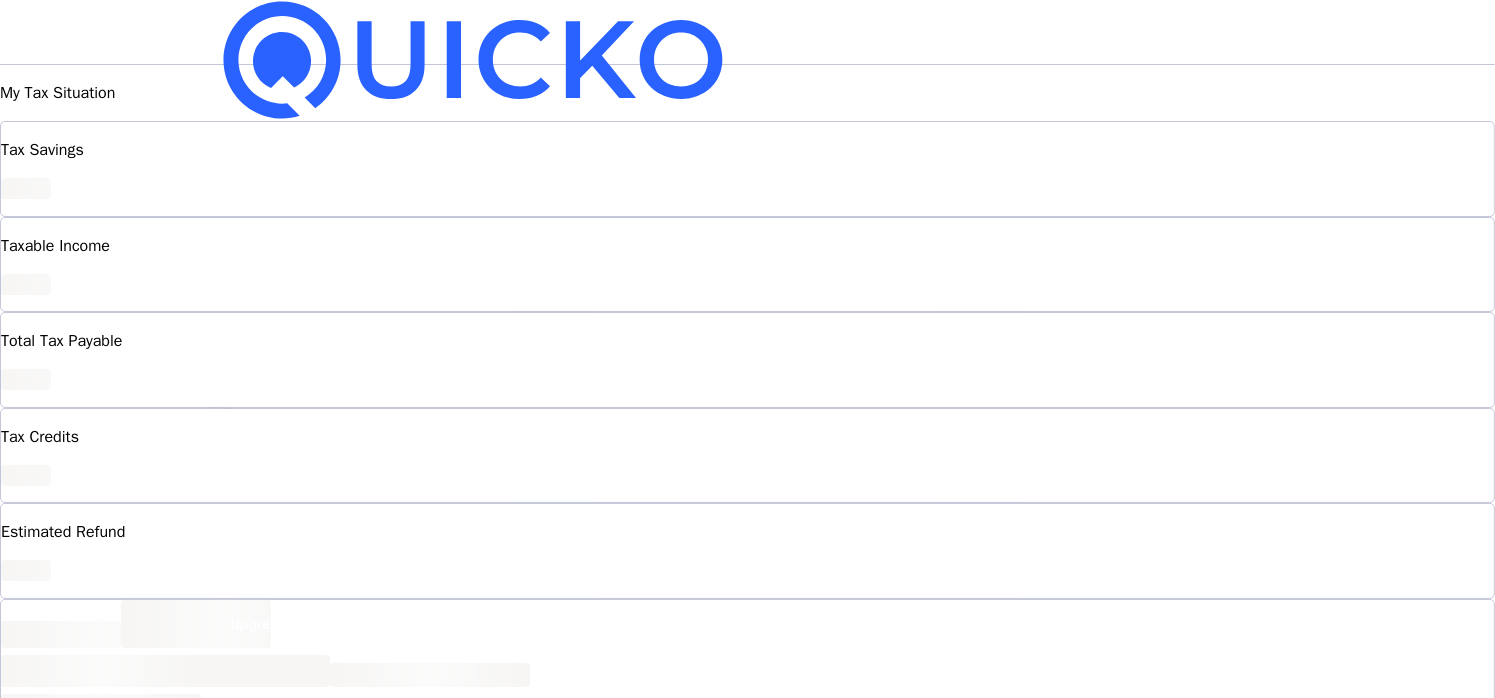 click on "More  arrow_drop_down" at bounding box center (748, 519) 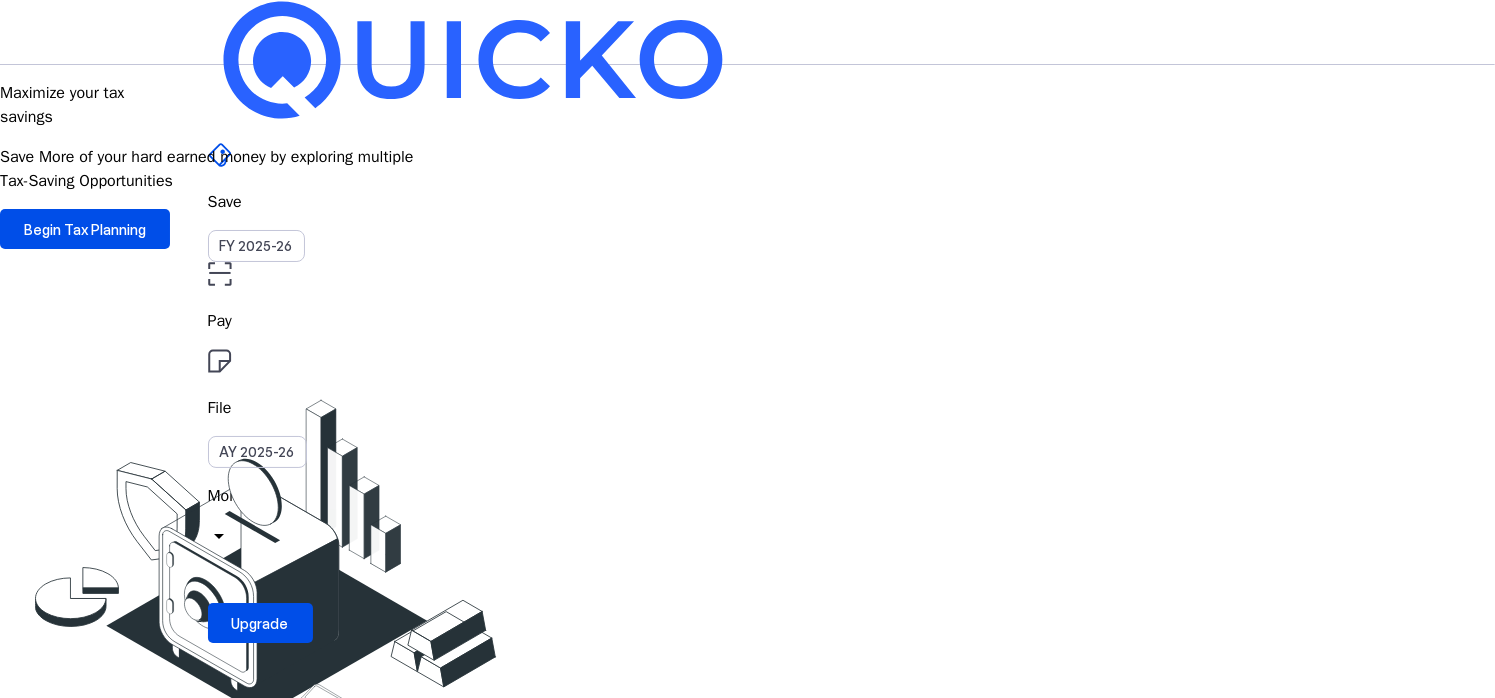 click on "Tax Documents" at bounding box center (140, 3699) 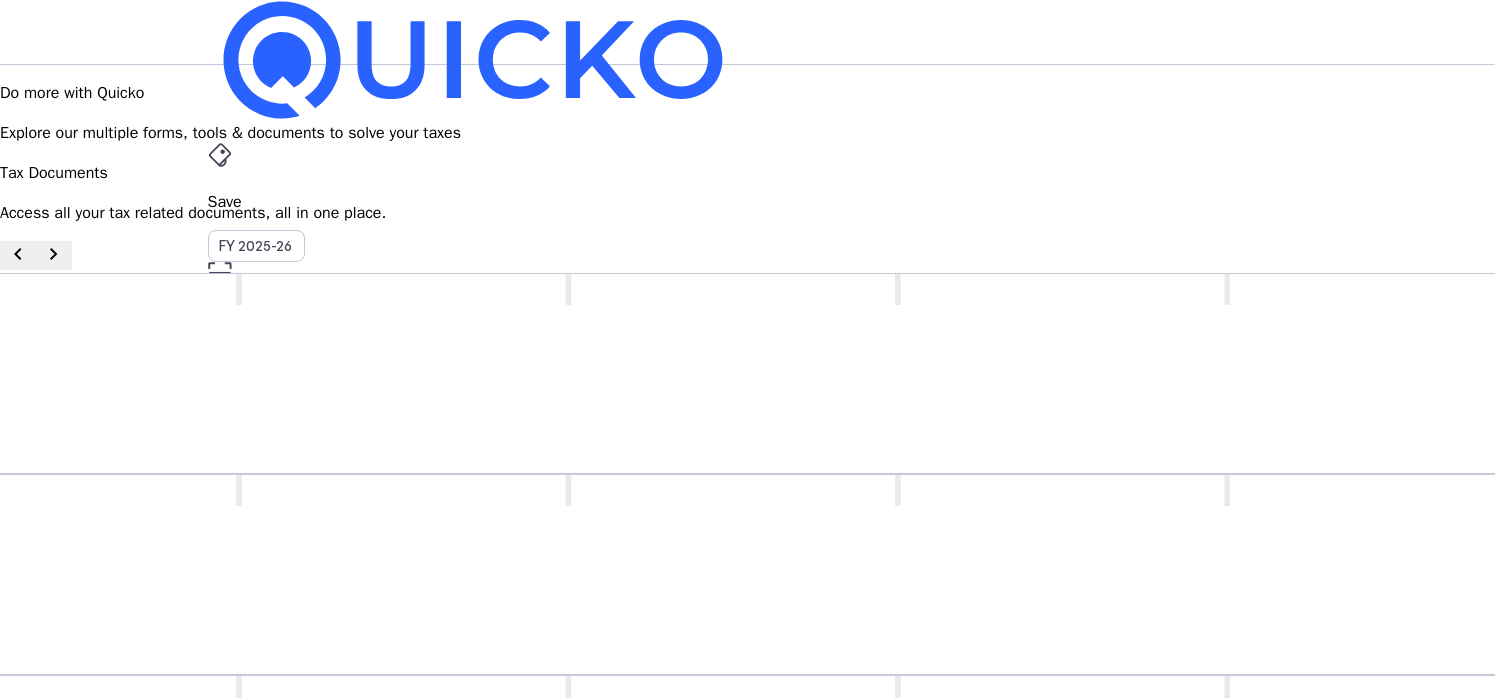 click at bounding box center [260, 623] 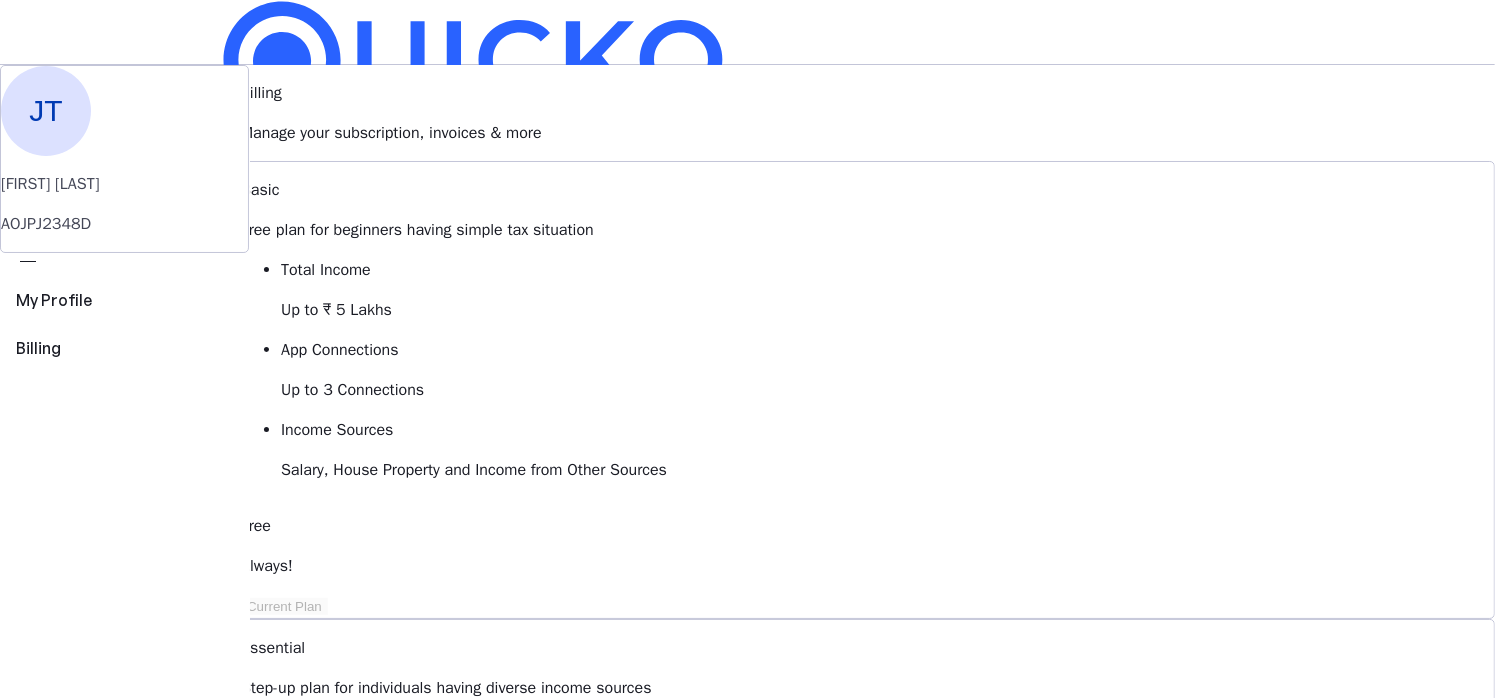 scroll, scrollTop: 0, scrollLeft: 0, axis: both 